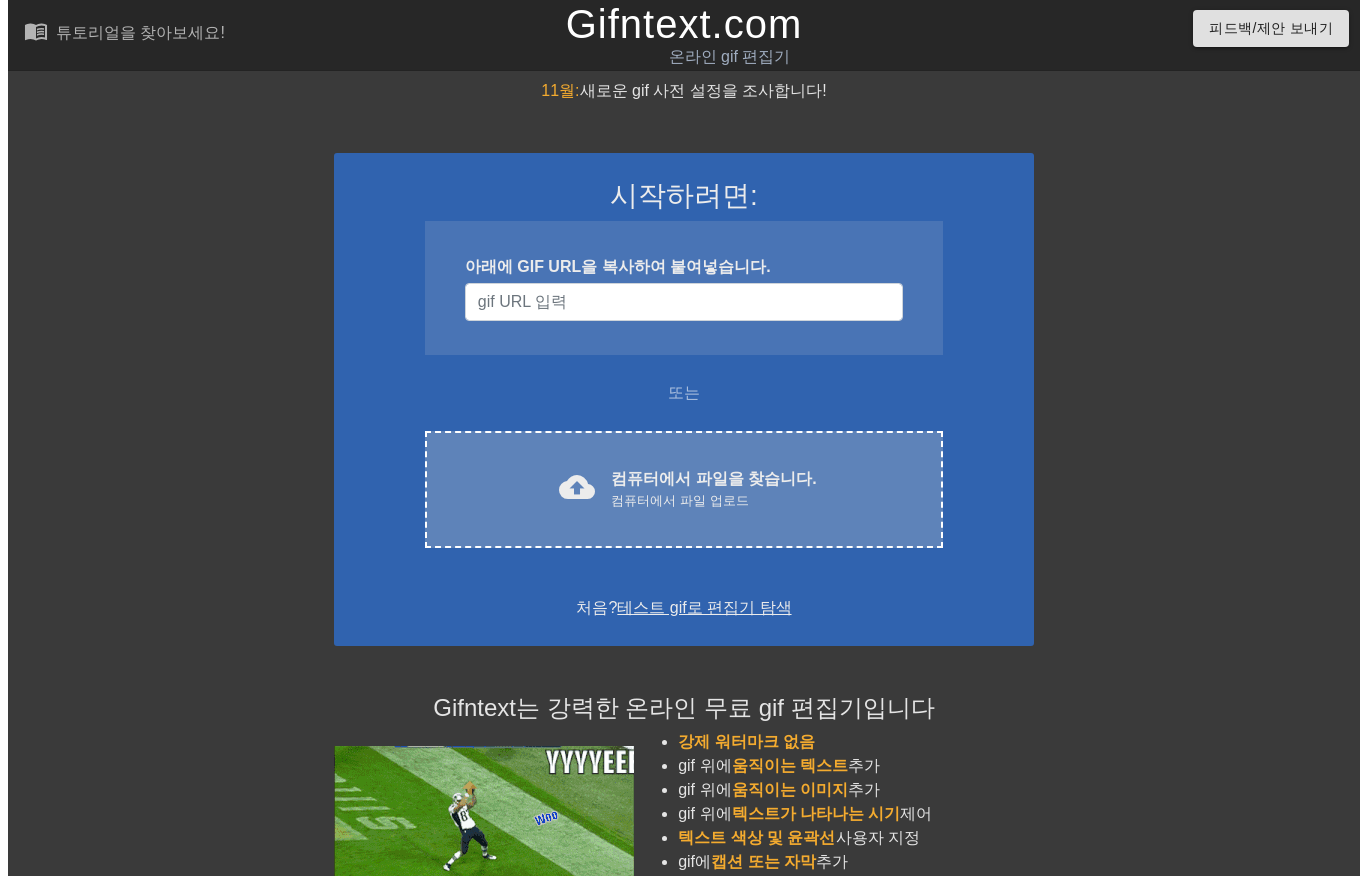 scroll, scrollTop: 0, scrollLeft: 0, axis: both 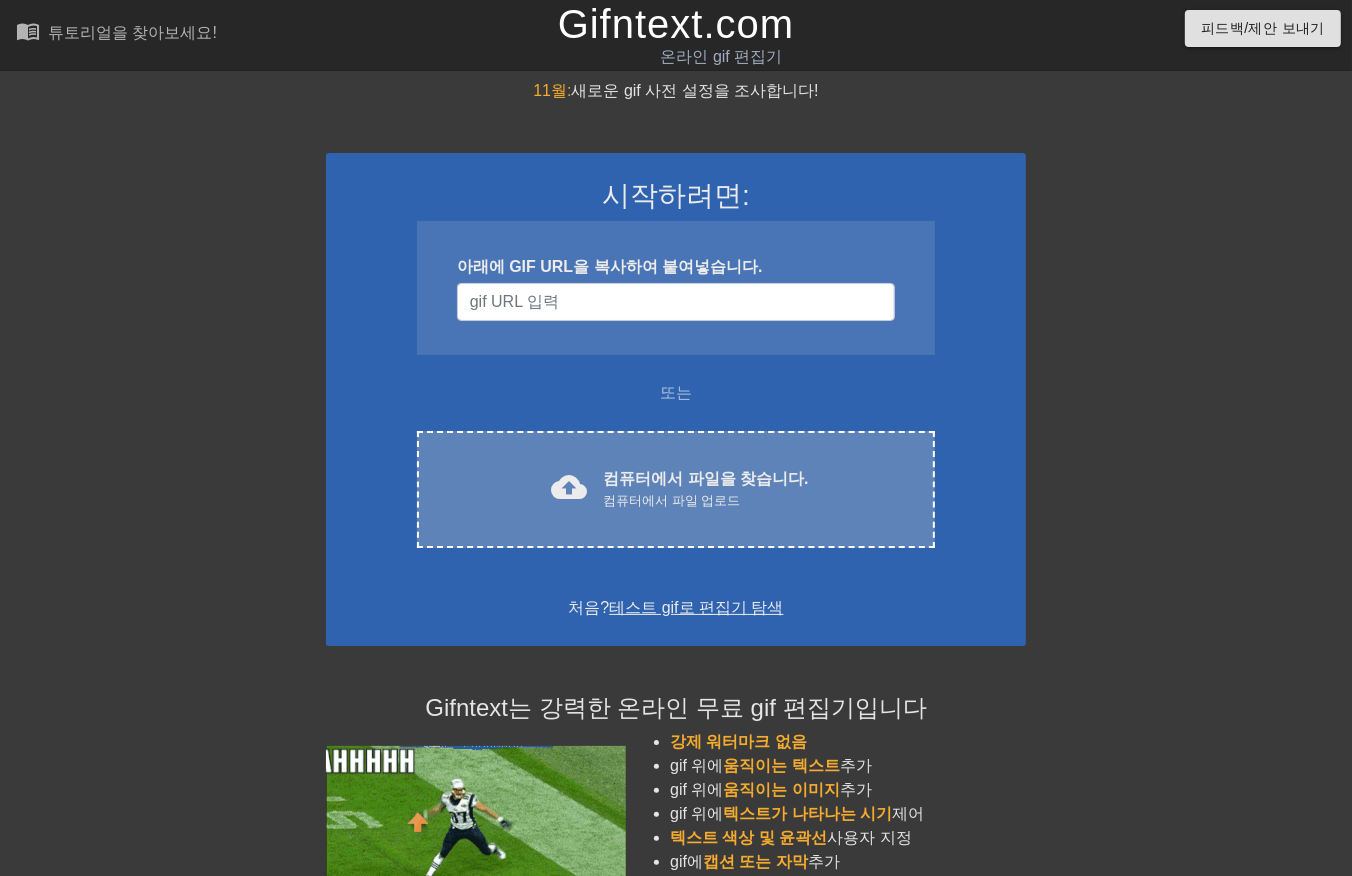 click on "컴퓨터에서 파일을 찾습니다." at bounding box center (705, 478) 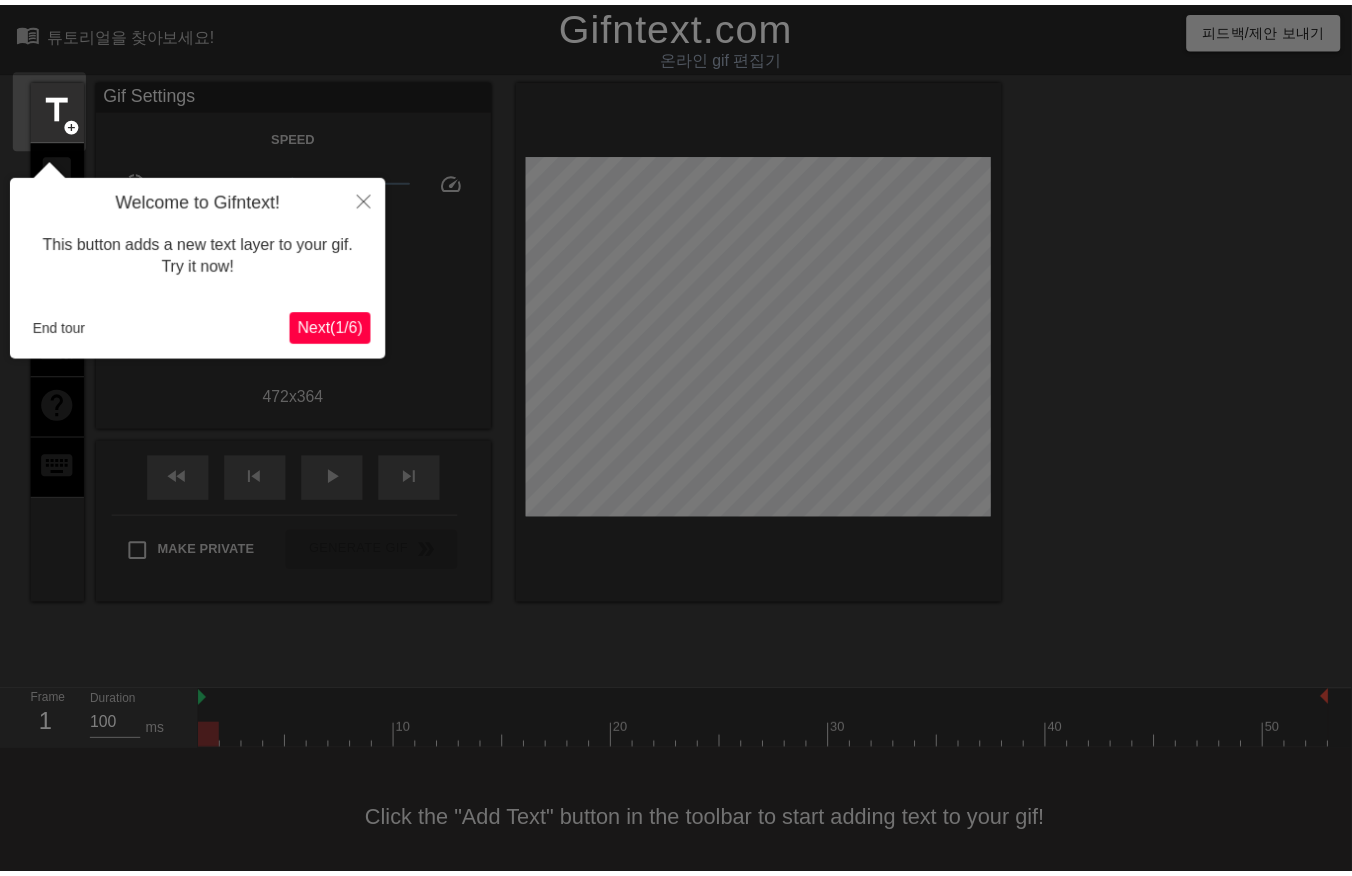 scroll, scrollTop: 14, scrollLeft: 0, axis: vertical 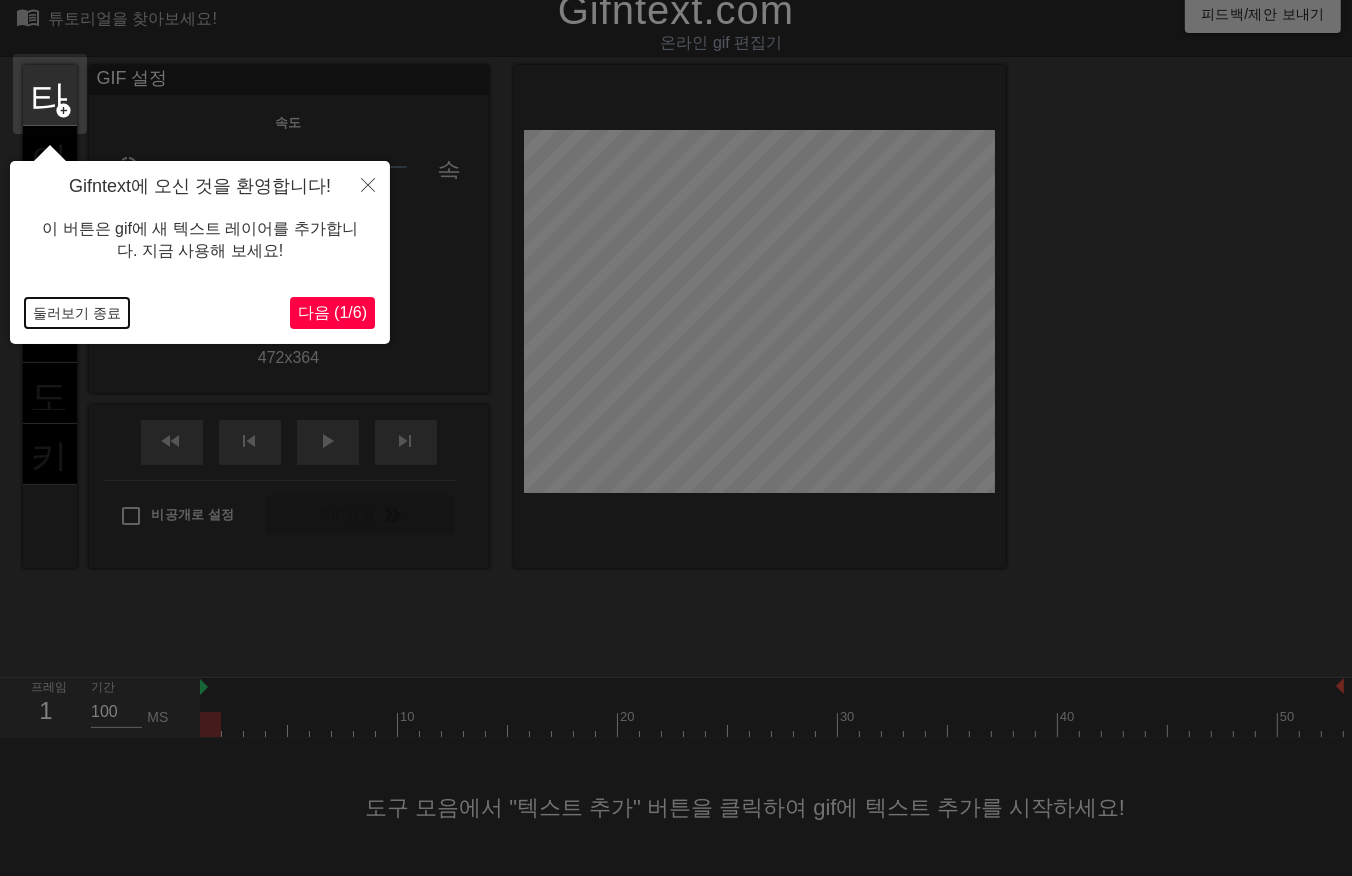 click on "둘러보기 종료" at bounding box center (77, 313) 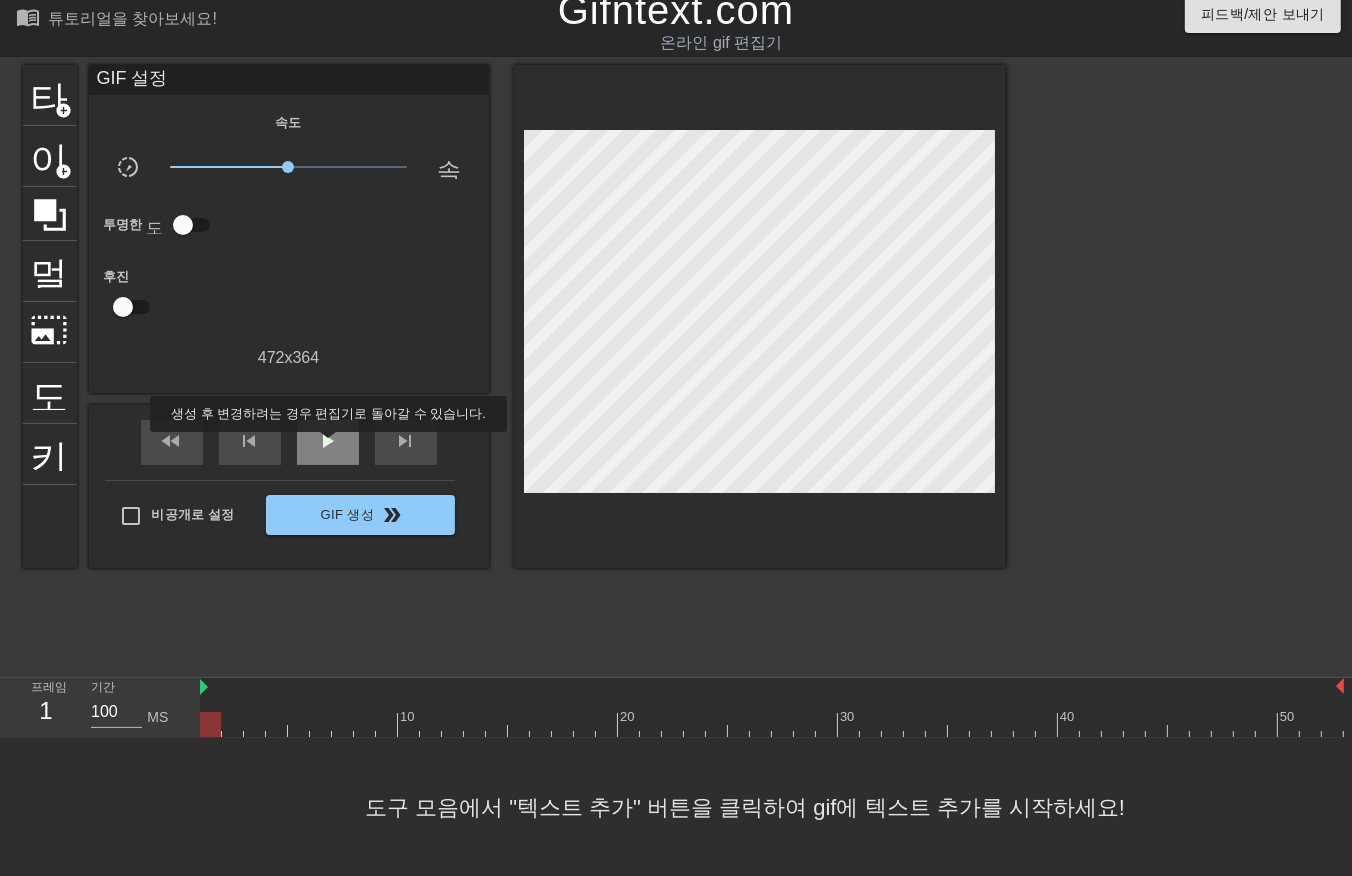 drag, startPoint x: 316, startPoint y: 446, endPoint x: 317, endPoint y: 457, distance: 11.045361 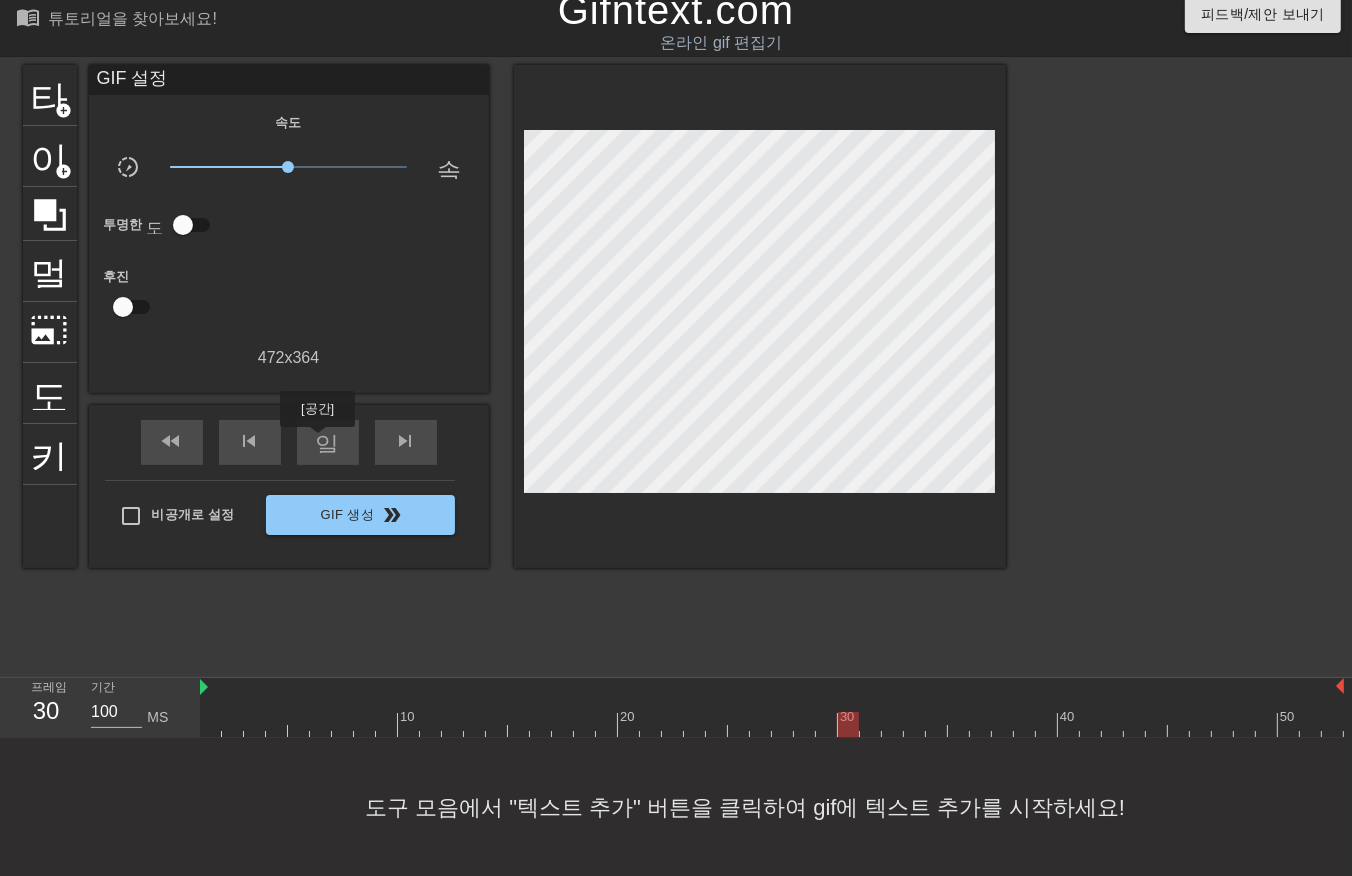 drag, startPoint x: 318, startPoint y: 440, endPoint x: 337, endPoint y: 471, distance: 36.359318 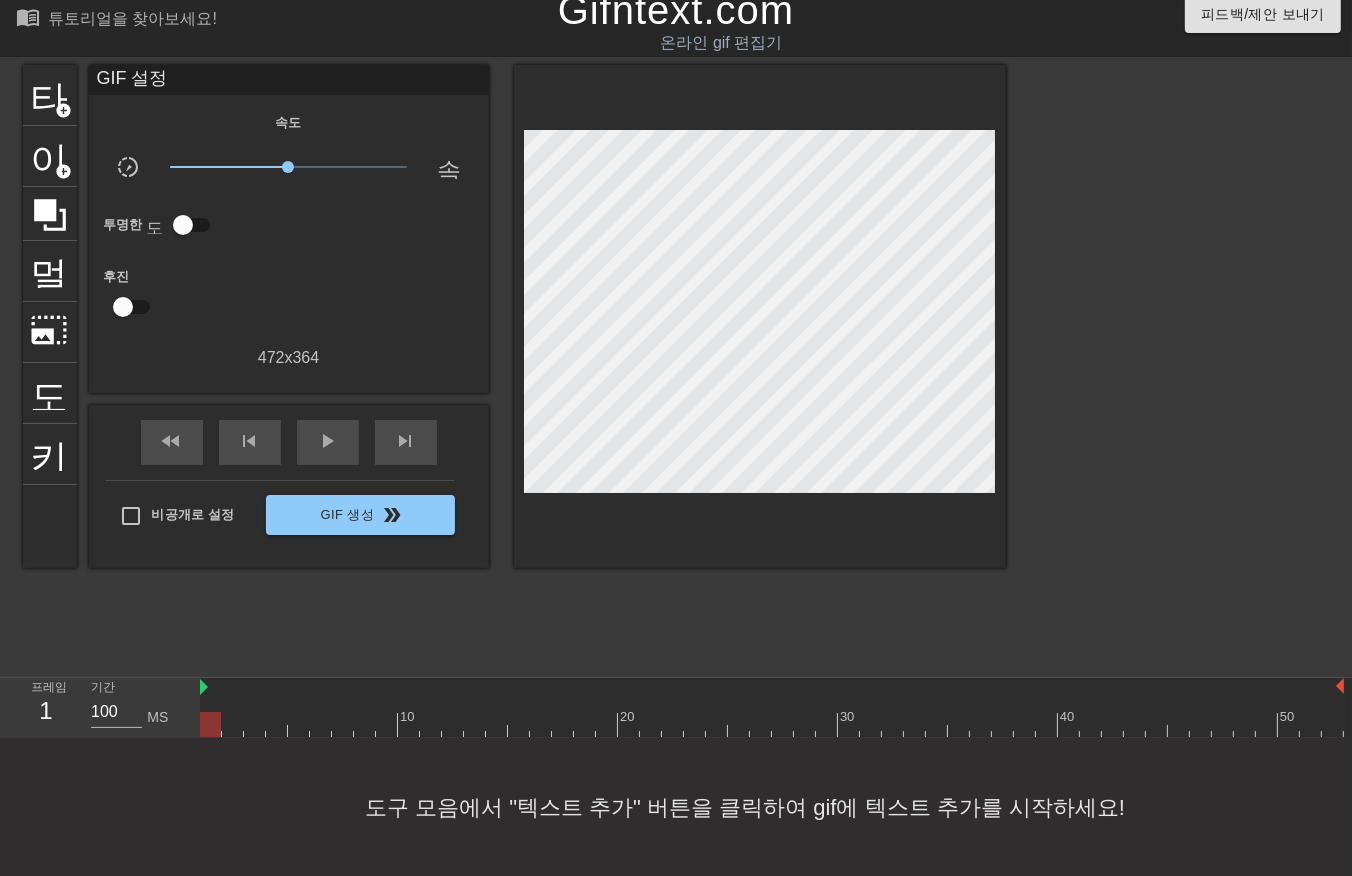 drag, startPoint x: 216, startPoint y: 723, endPoint x: 214, endPoint y: 738, distance: 15.132746 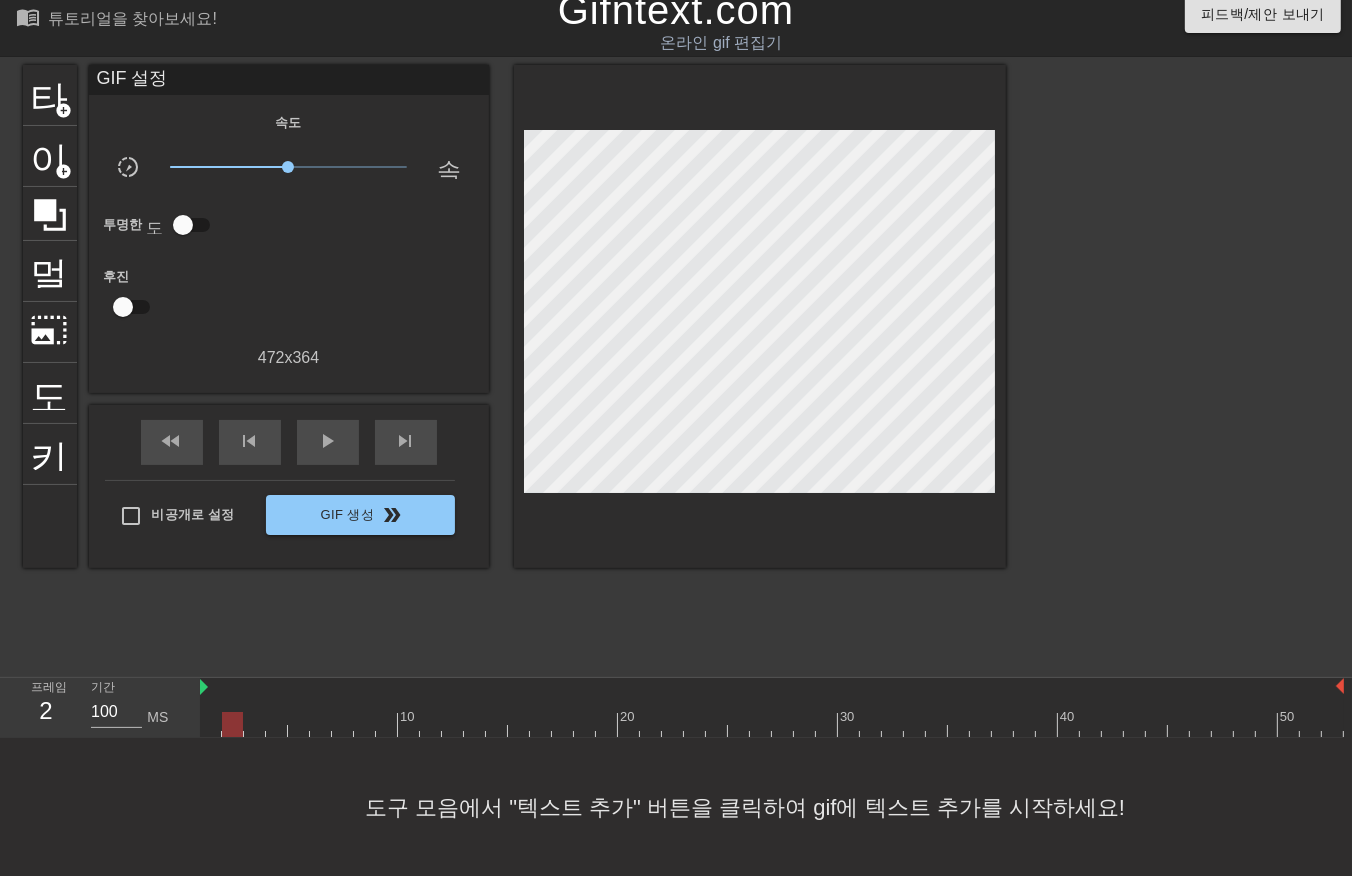 click at bounding box center (772, 724) 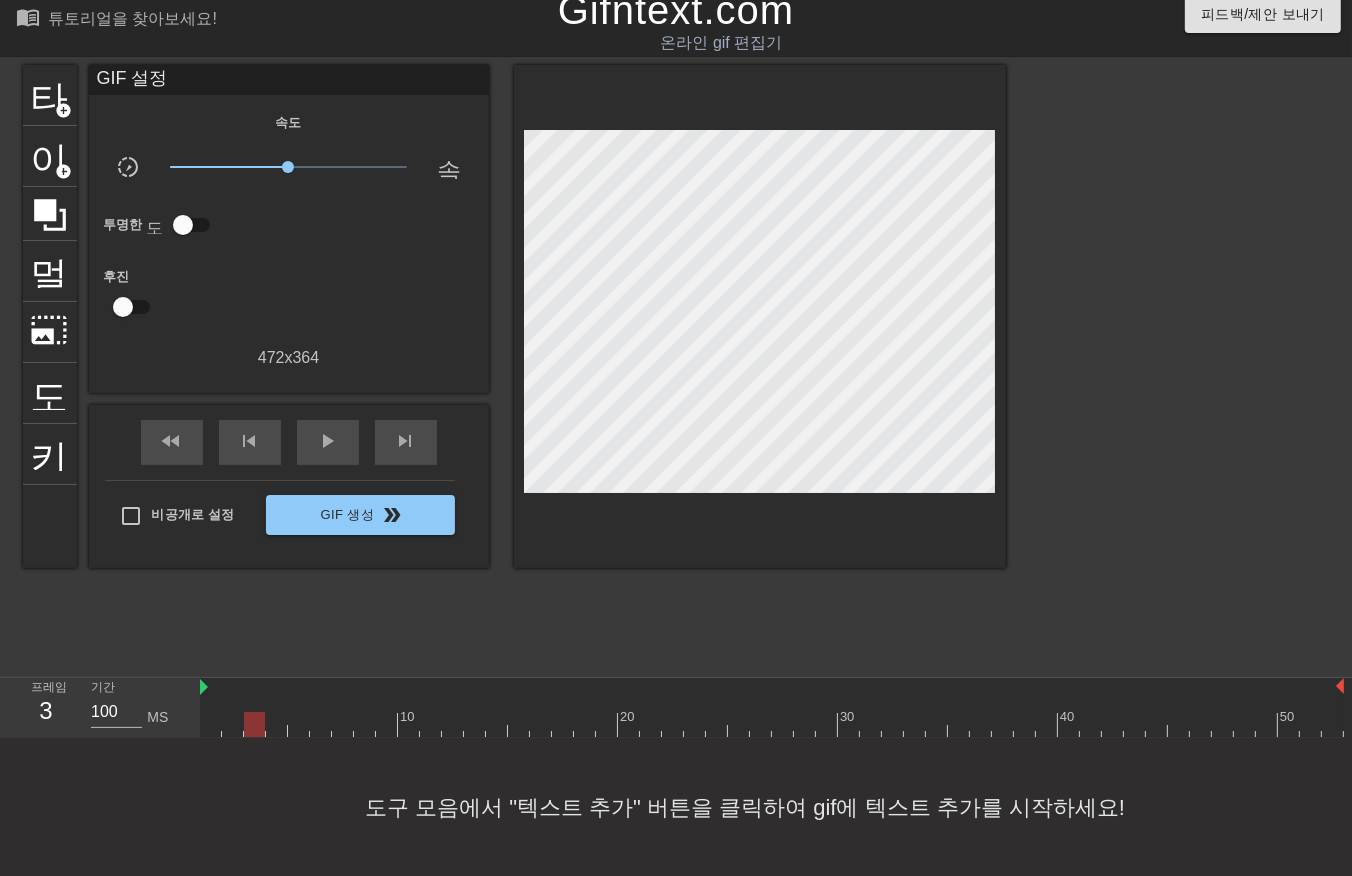 click at bounding box center [772, 724] 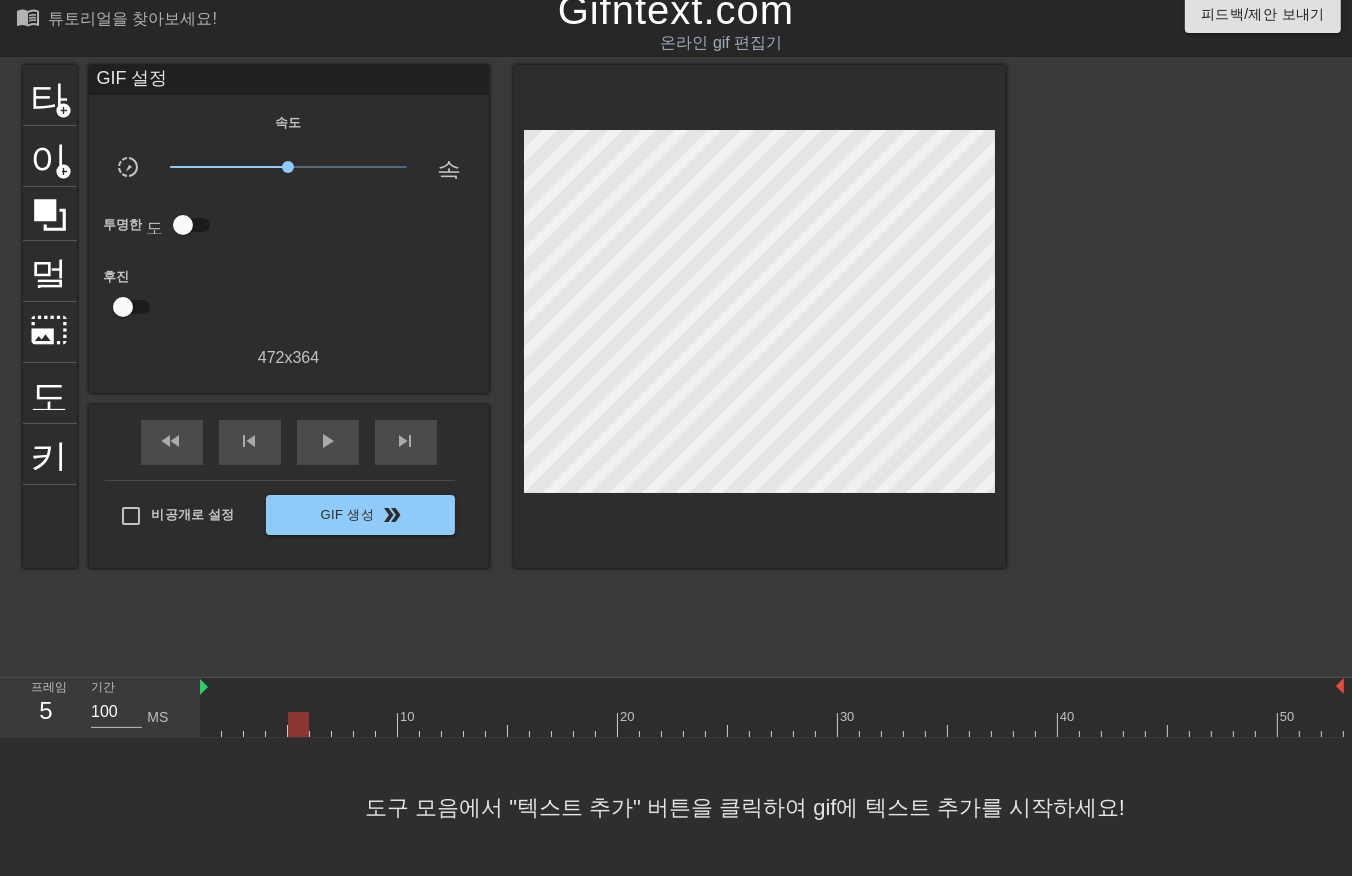 click at bounding box center (772, 724) 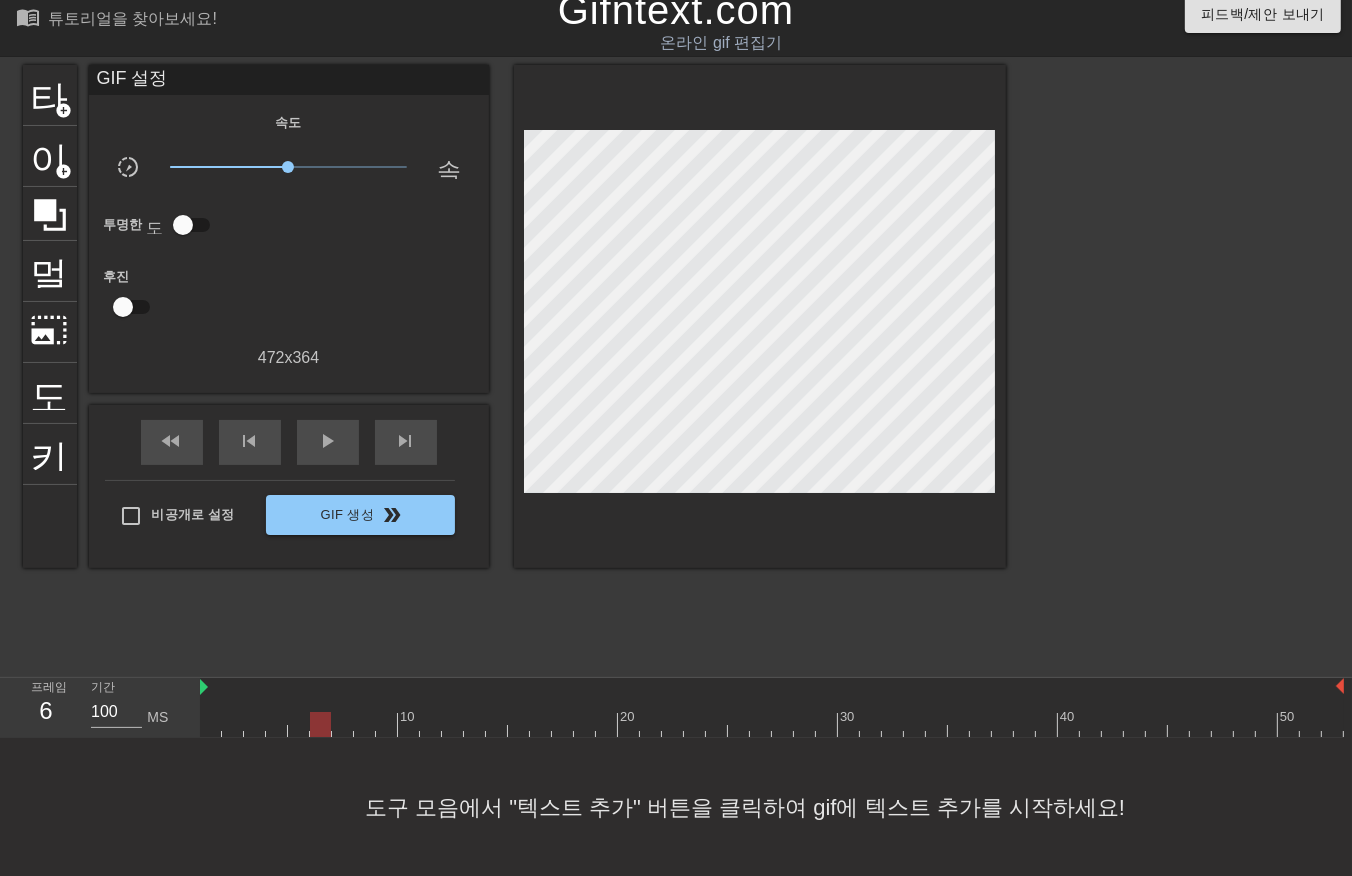 drag, startPoint x: 312, startPoint y: 731, endPoint x: 324, endPoint y: 734, distance: 12.369317 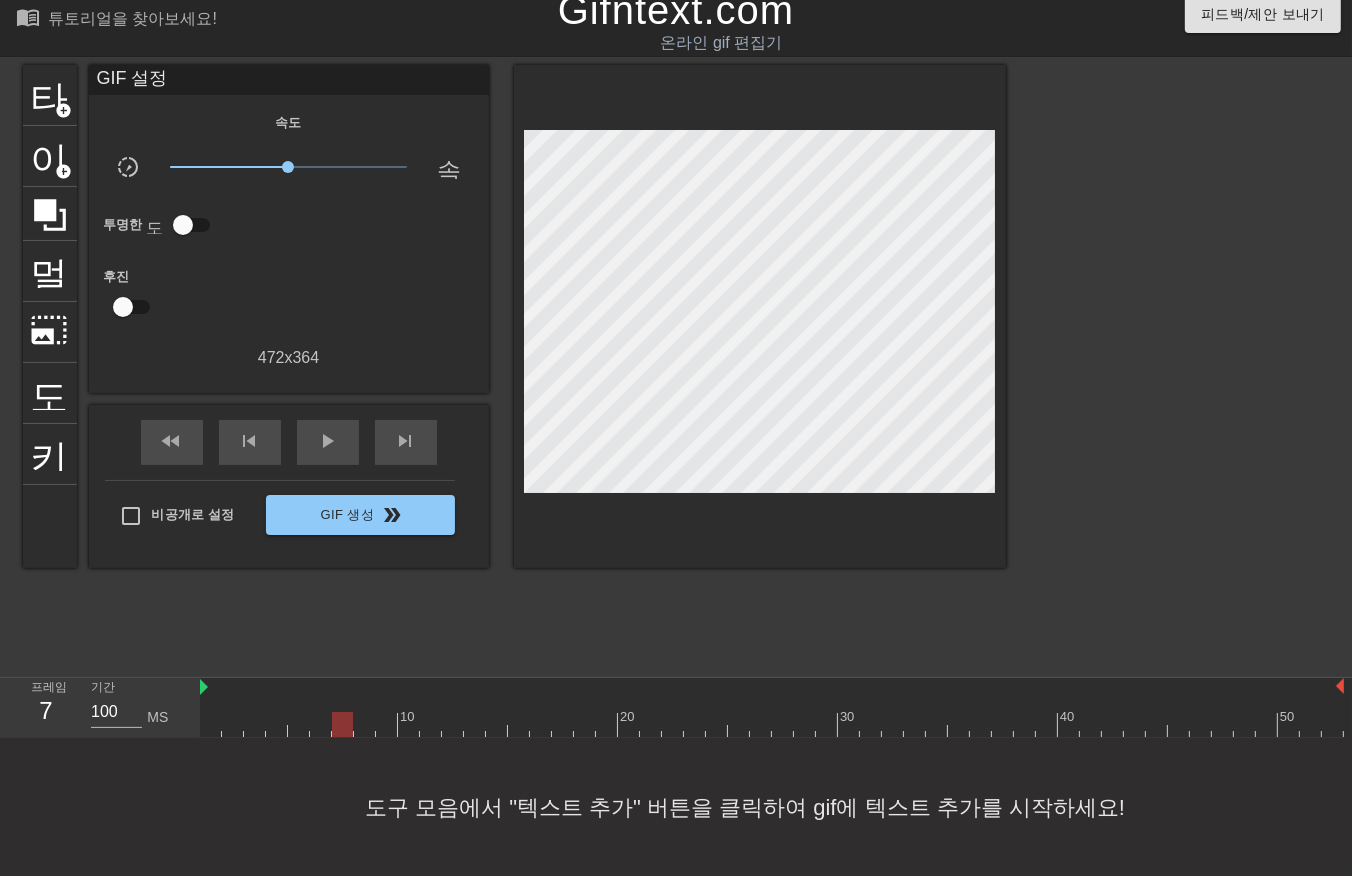 click at bounding box center (772, 724) 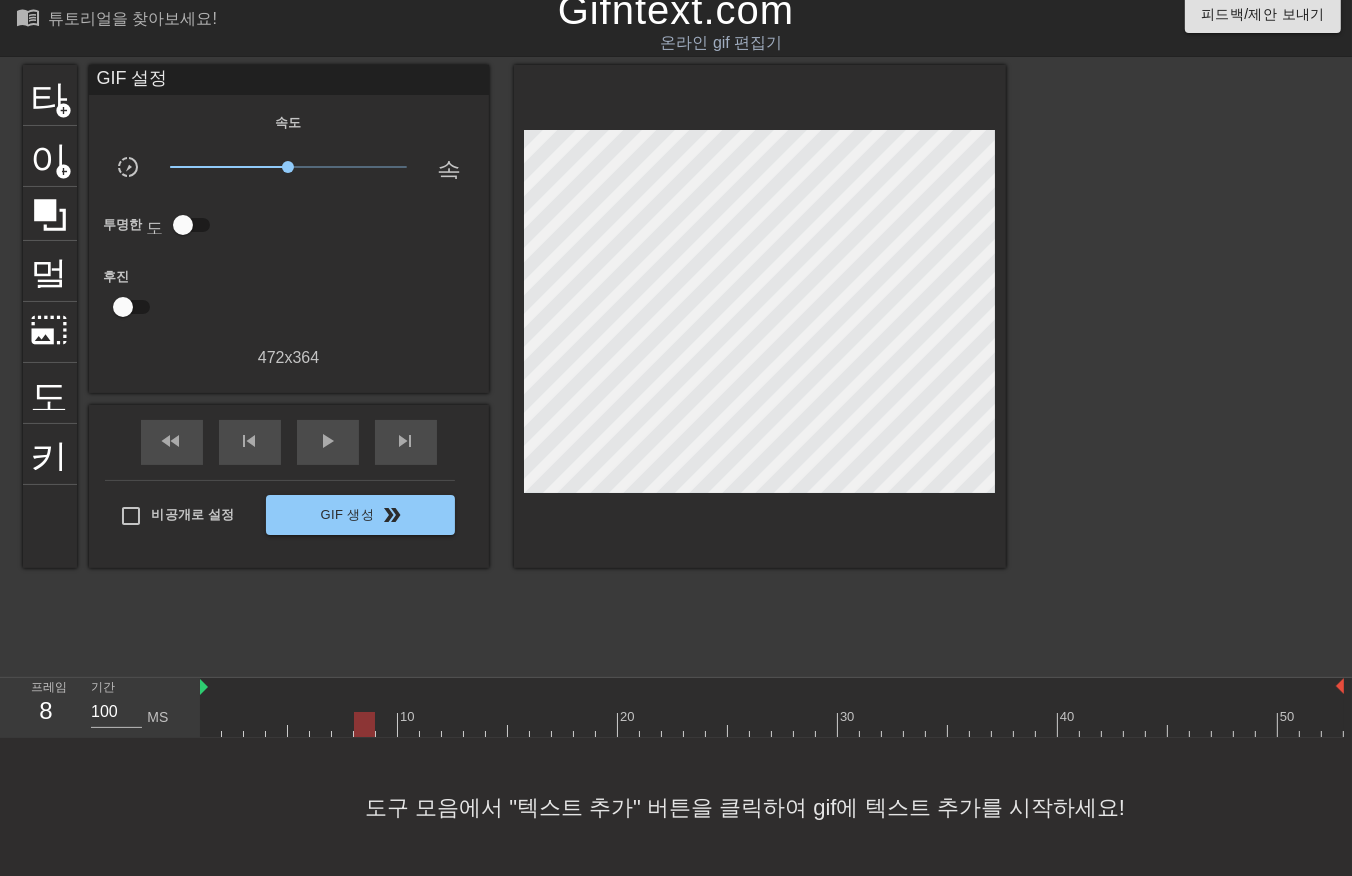 click at bounding box center [772, 724] 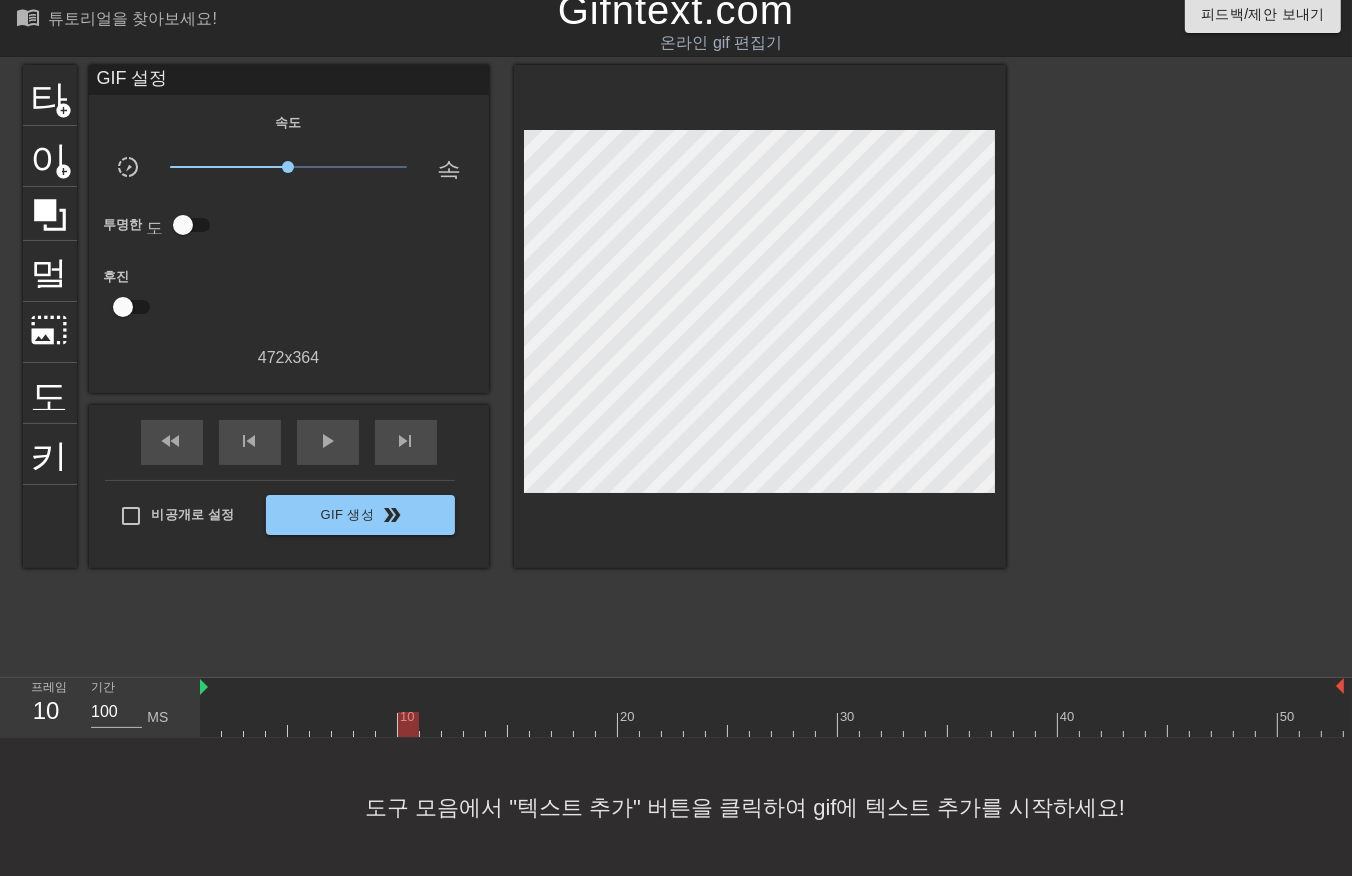 click at bounding box center [772, 724] 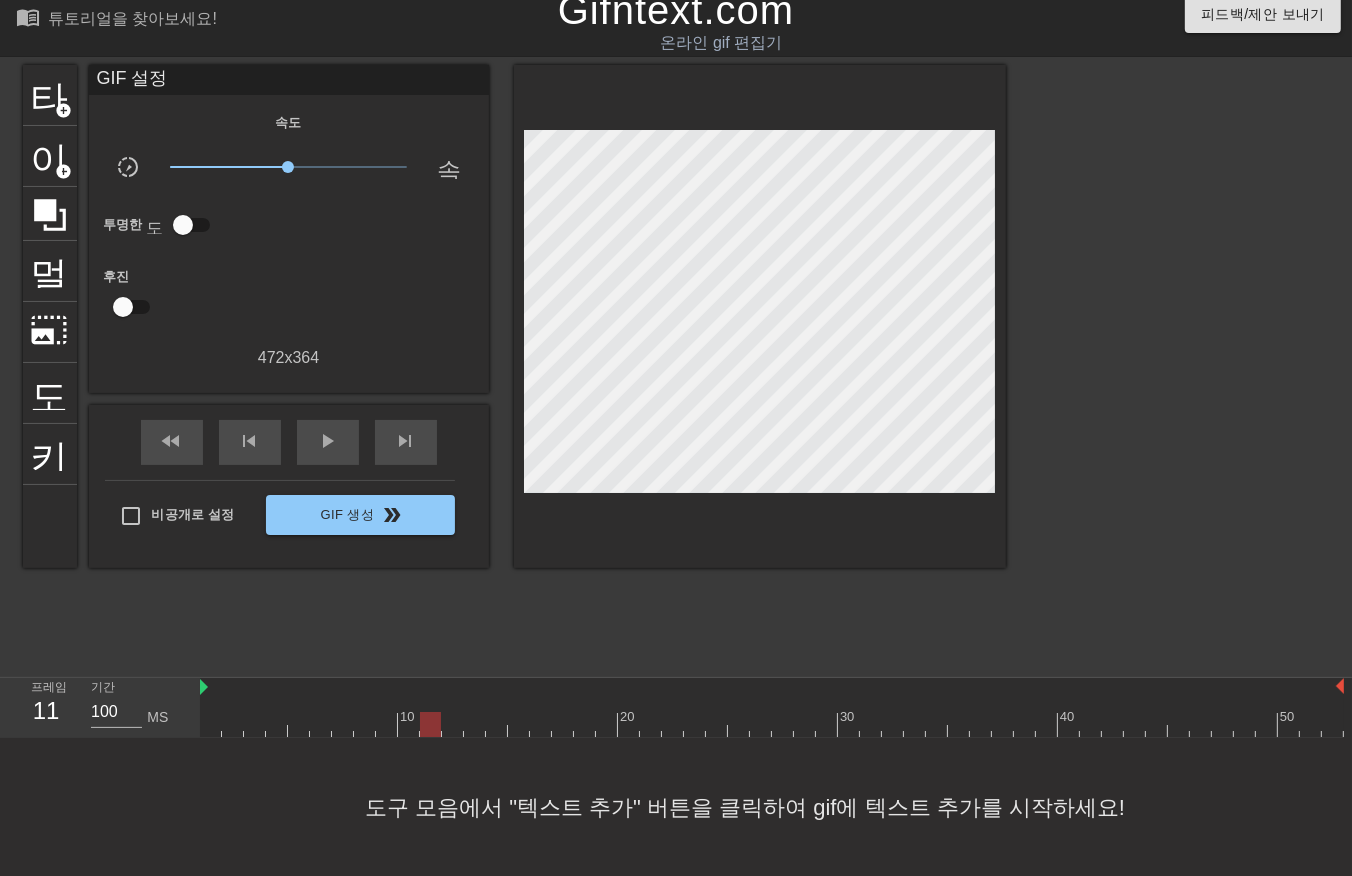click at bounding box center (772, 724) 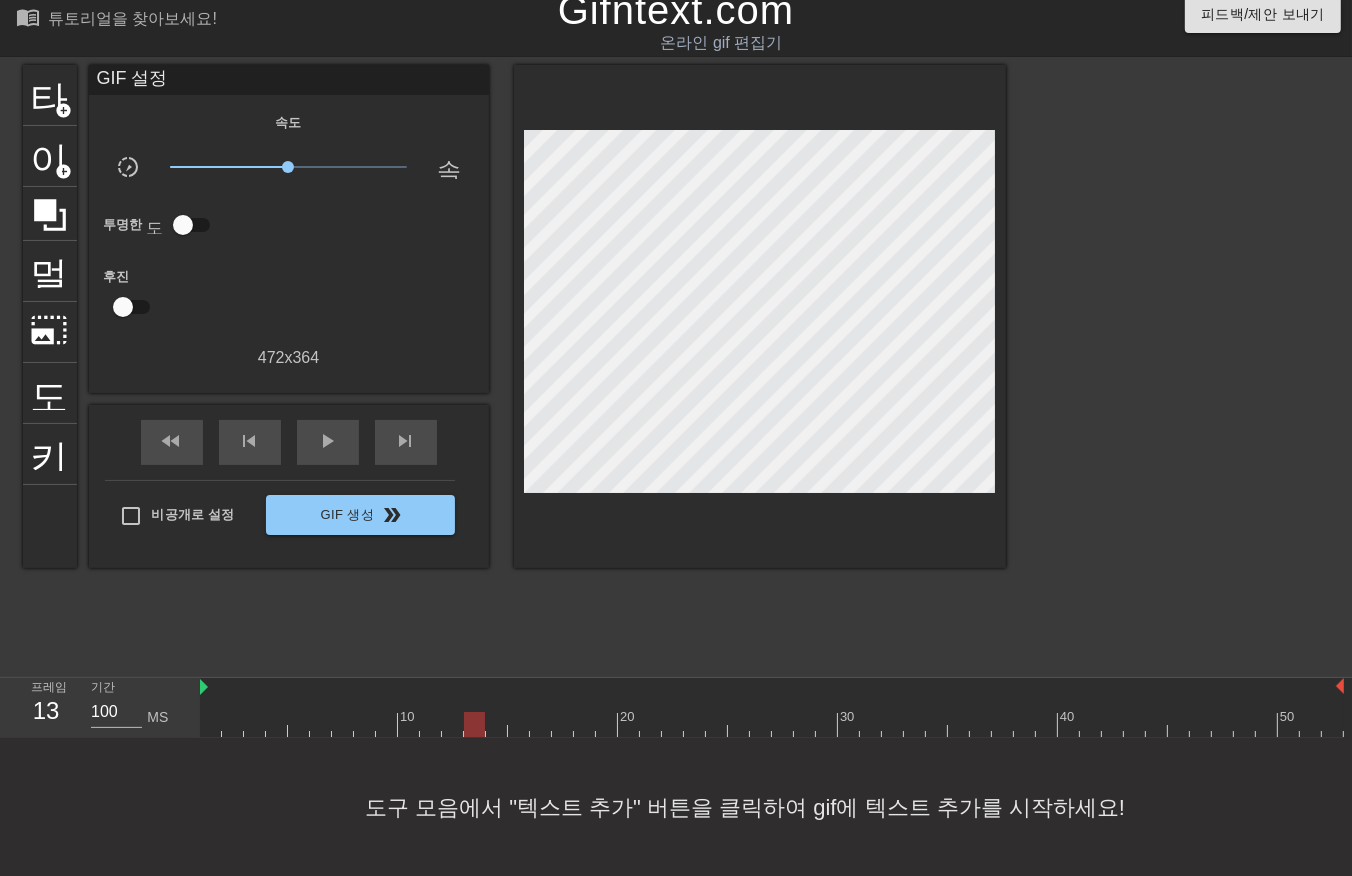 click at bounding box center [772, 724] 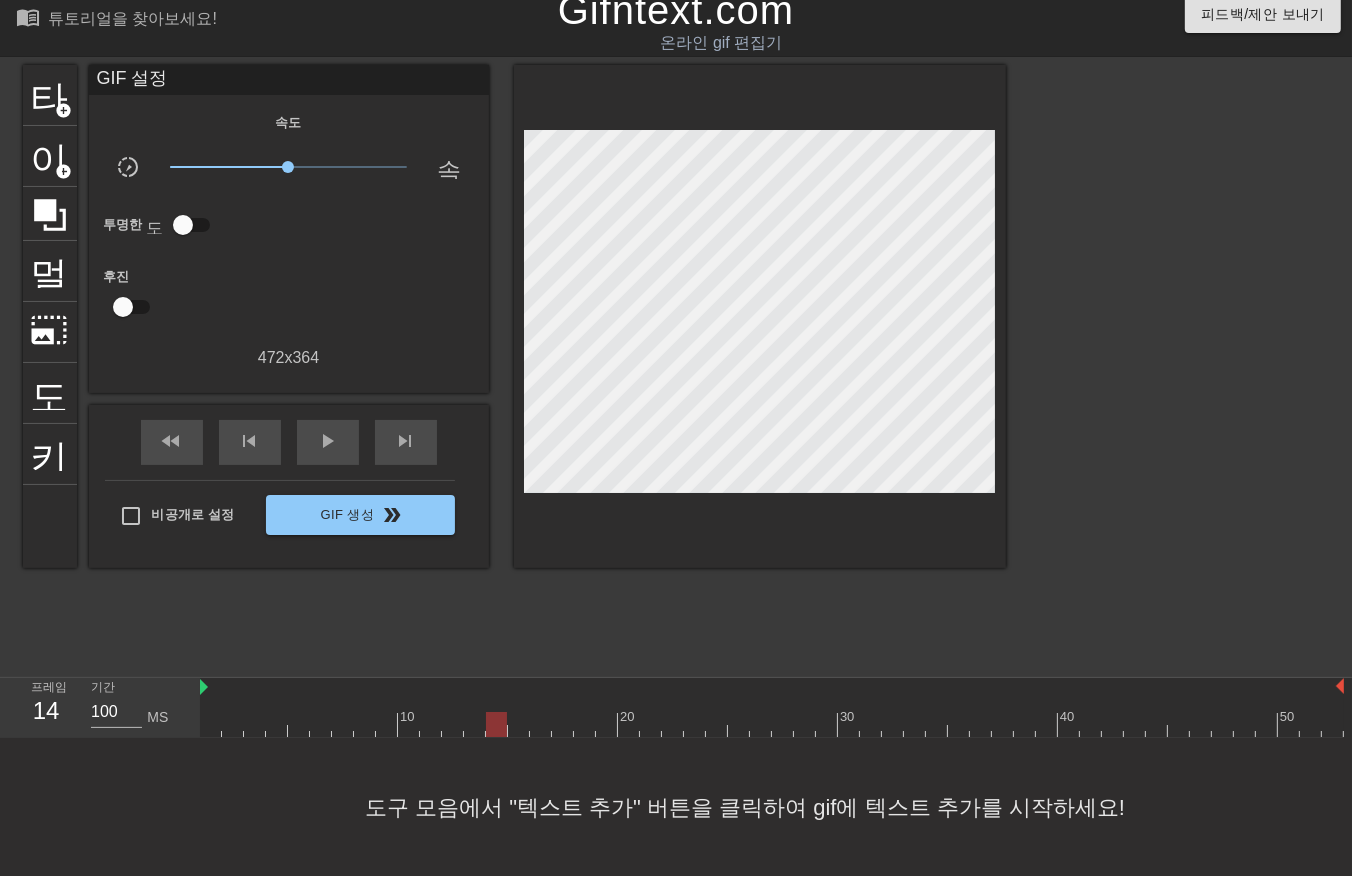 click at bounding box center [772, 724] 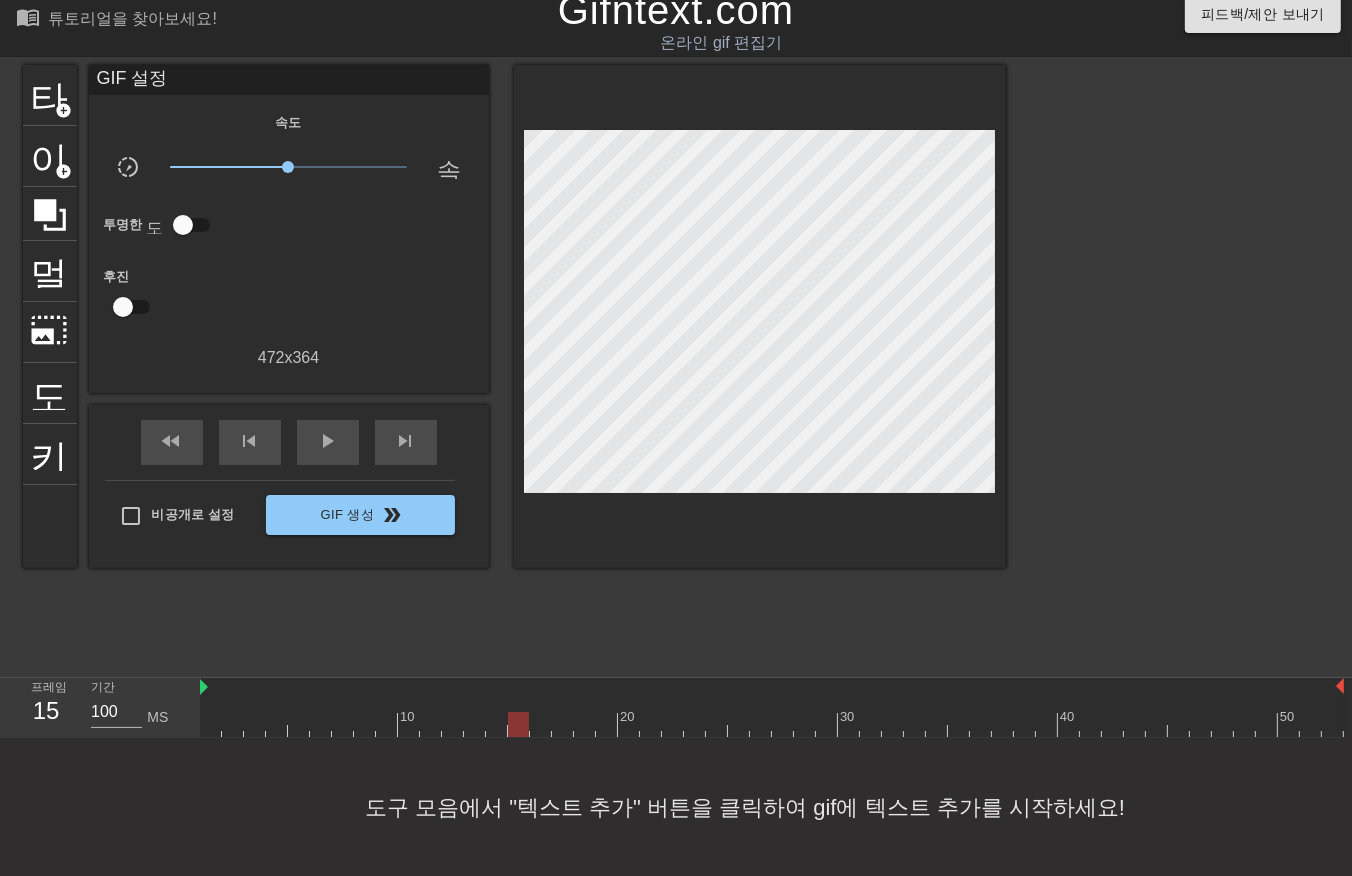 drag, startPoint x: 520, startPoint y: 735, endPoint x: 535, endPoint y: 726, distance: 17.492855 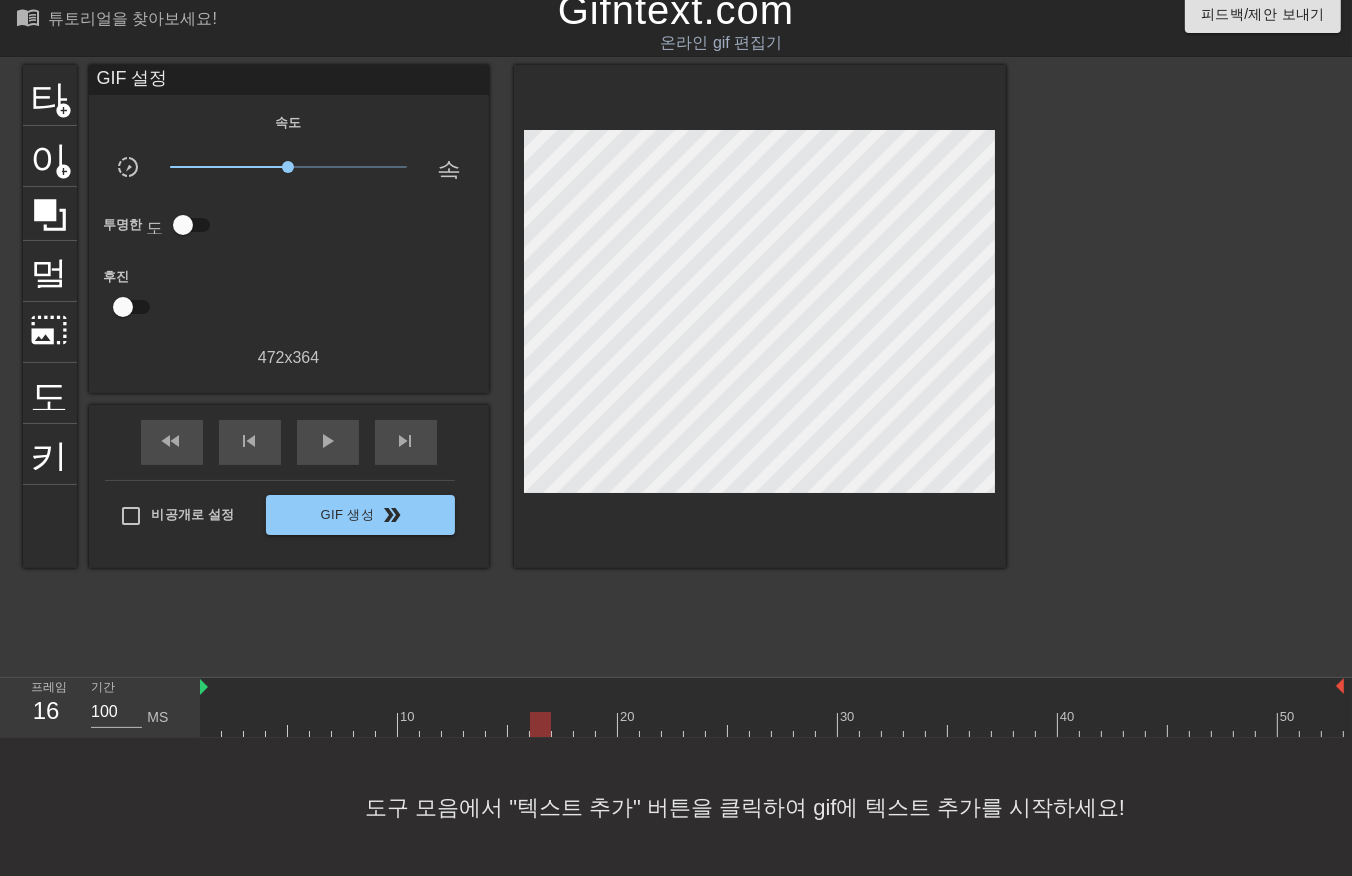 drag, startPoint x: 543, startPoint y: 724, endPoint x: 546, endPoint y: 734, distance: 10.440307 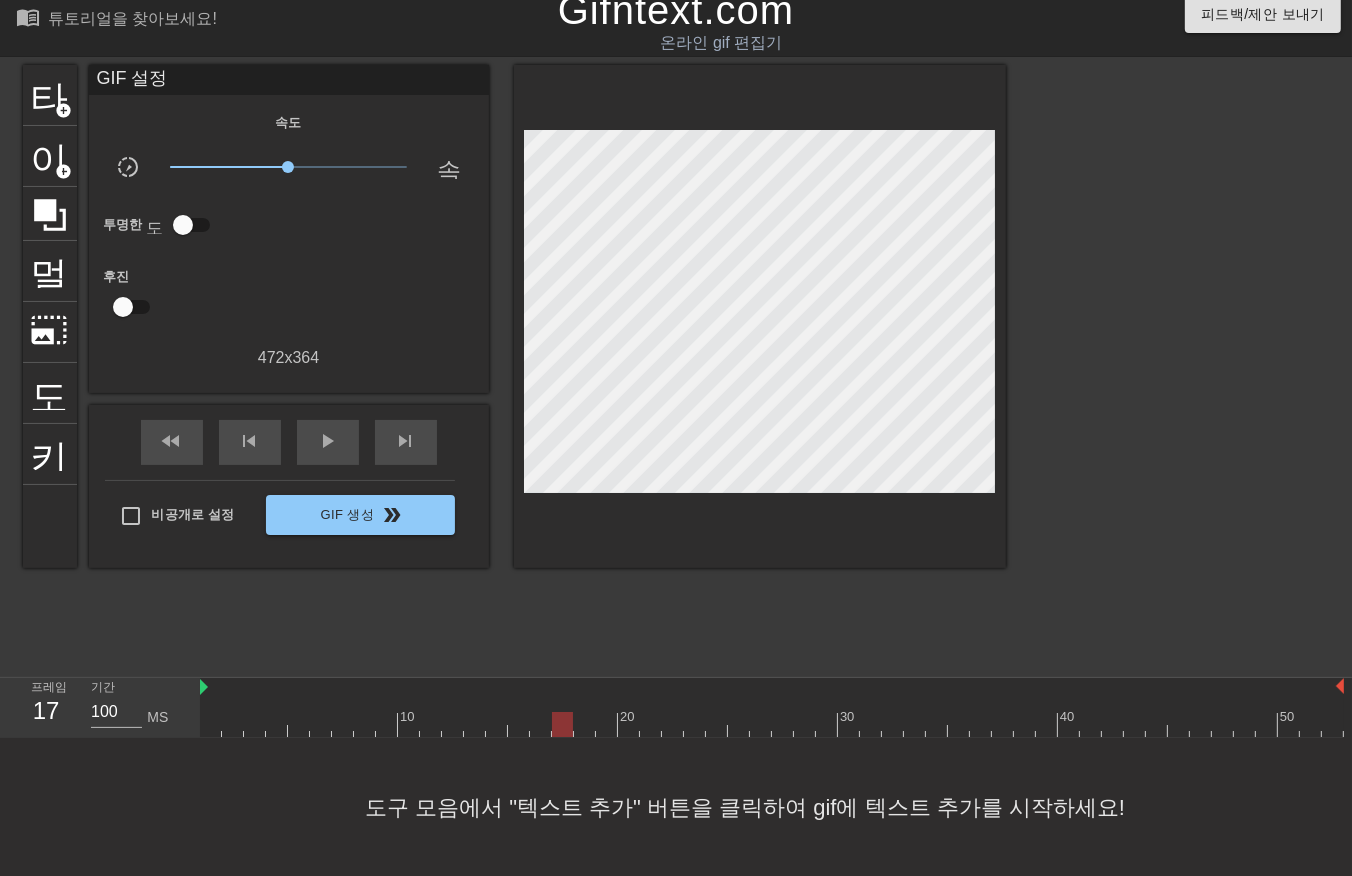 click at bounding box center (772, 724) 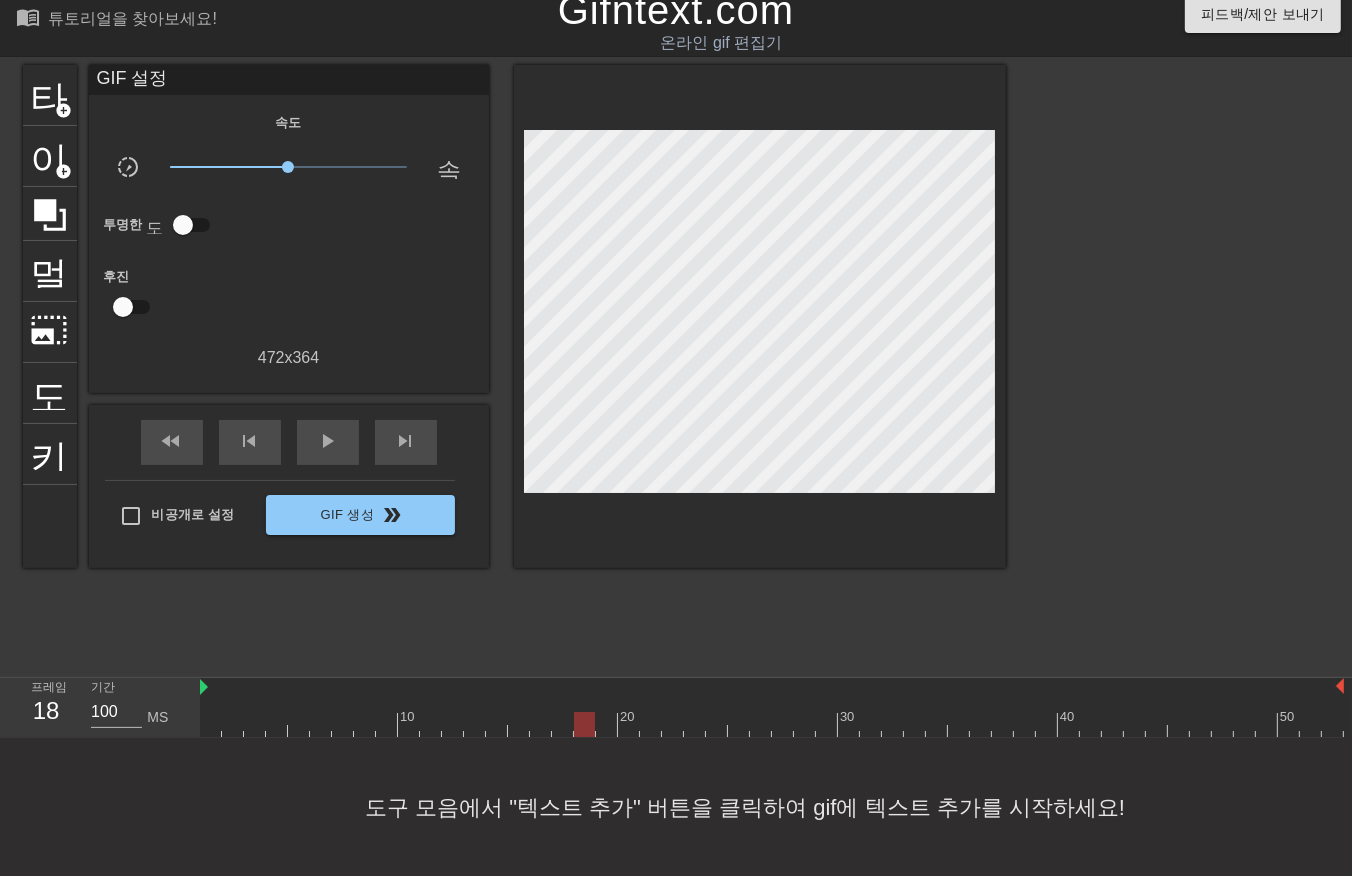 drag, startPoint x: 581, startPoint y: 721, endPoint x: 595, endPoint y: 728, distance: 15.652476 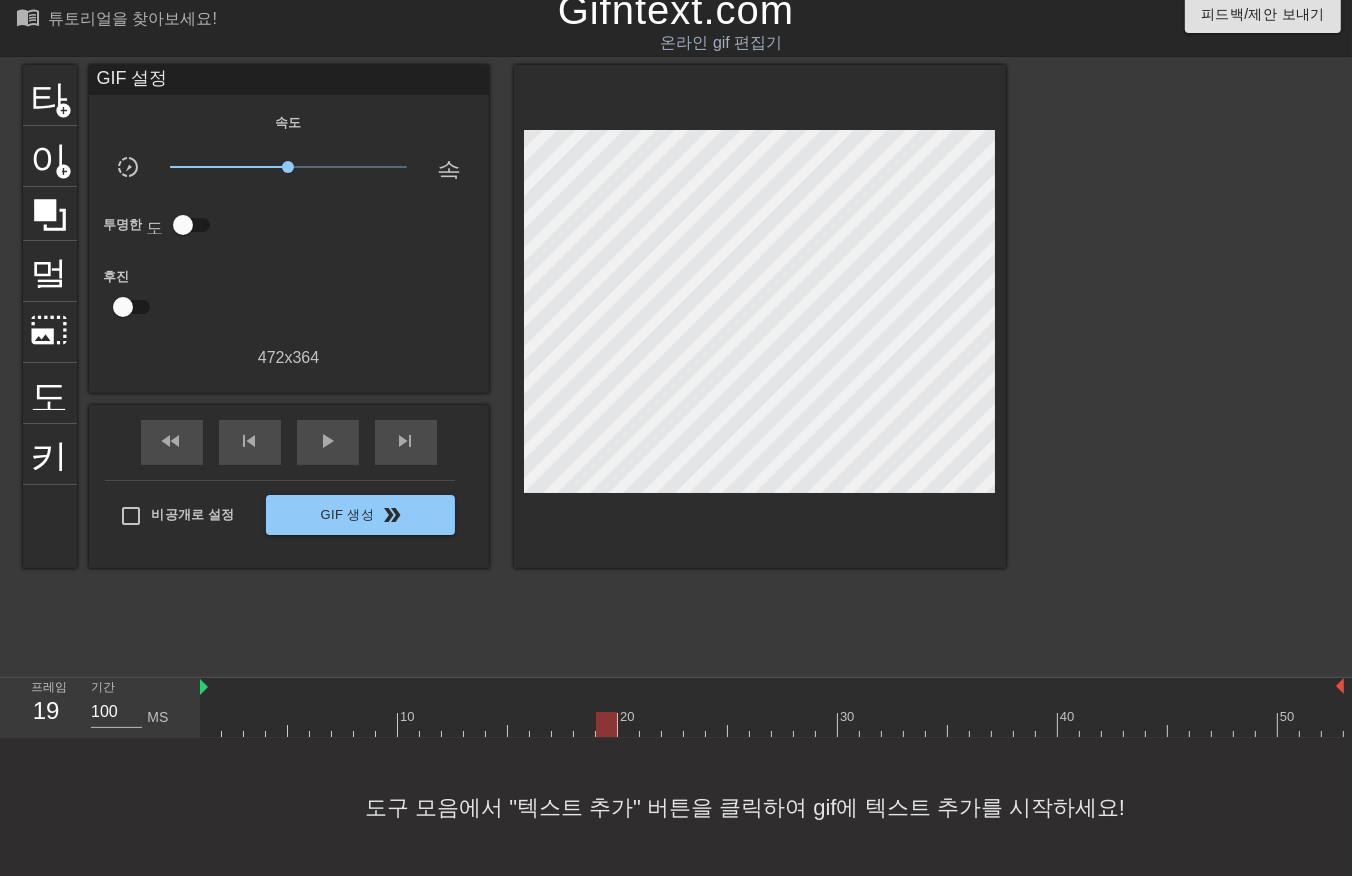drag, startPoint x: 603, startPoint y: 726, endPoint x: 612, endPoint y: 732, distance: 10.816654 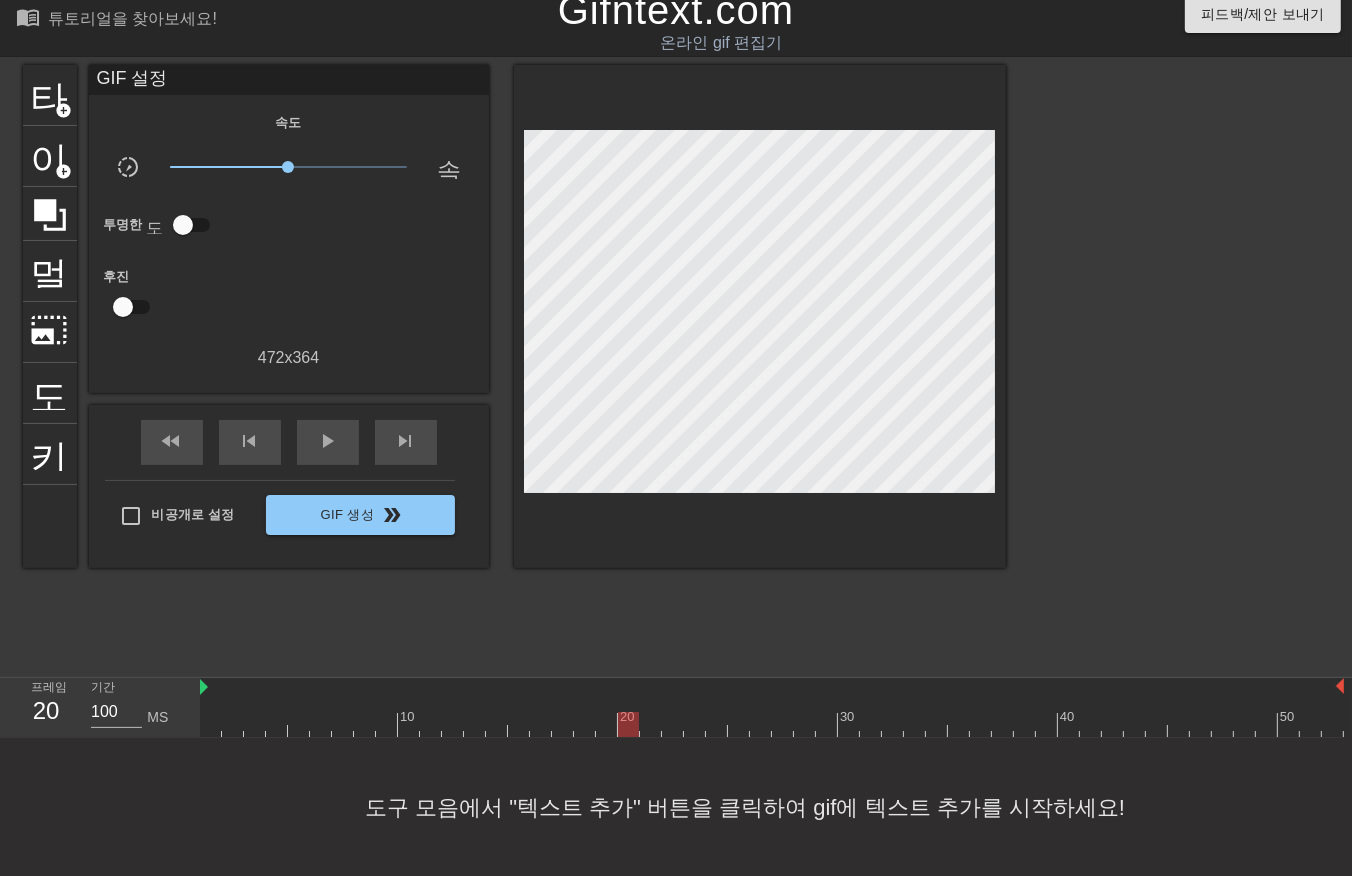 drag, startPoint x: 624, startPoint y: 726, endPoint x: 635, endPoint y: 727, distance: 11.045361 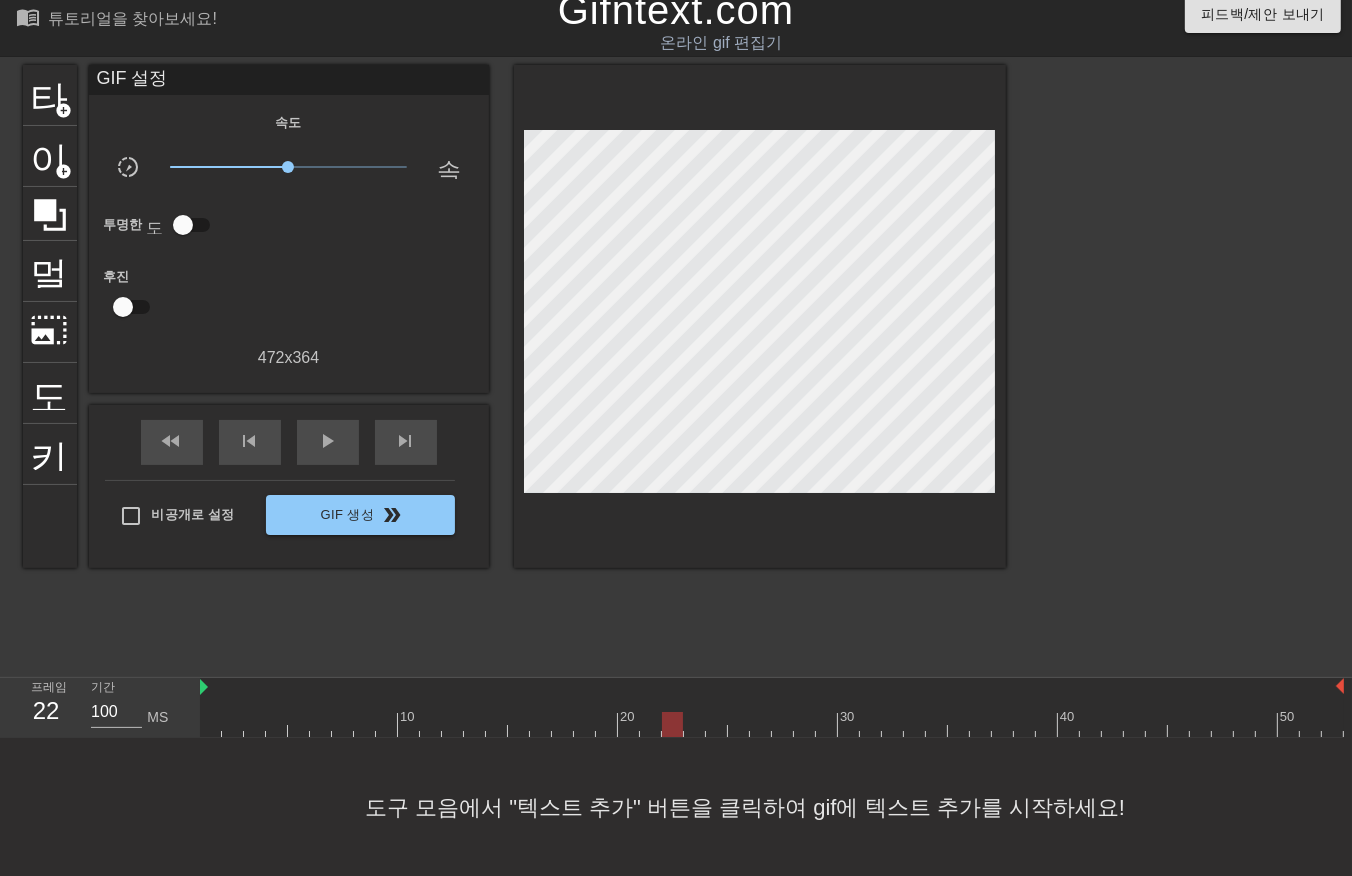 drag, startPoint x: 672, startPoint y: 725, endPoint x: 682, endPoint y: 741, distance: 18.867962 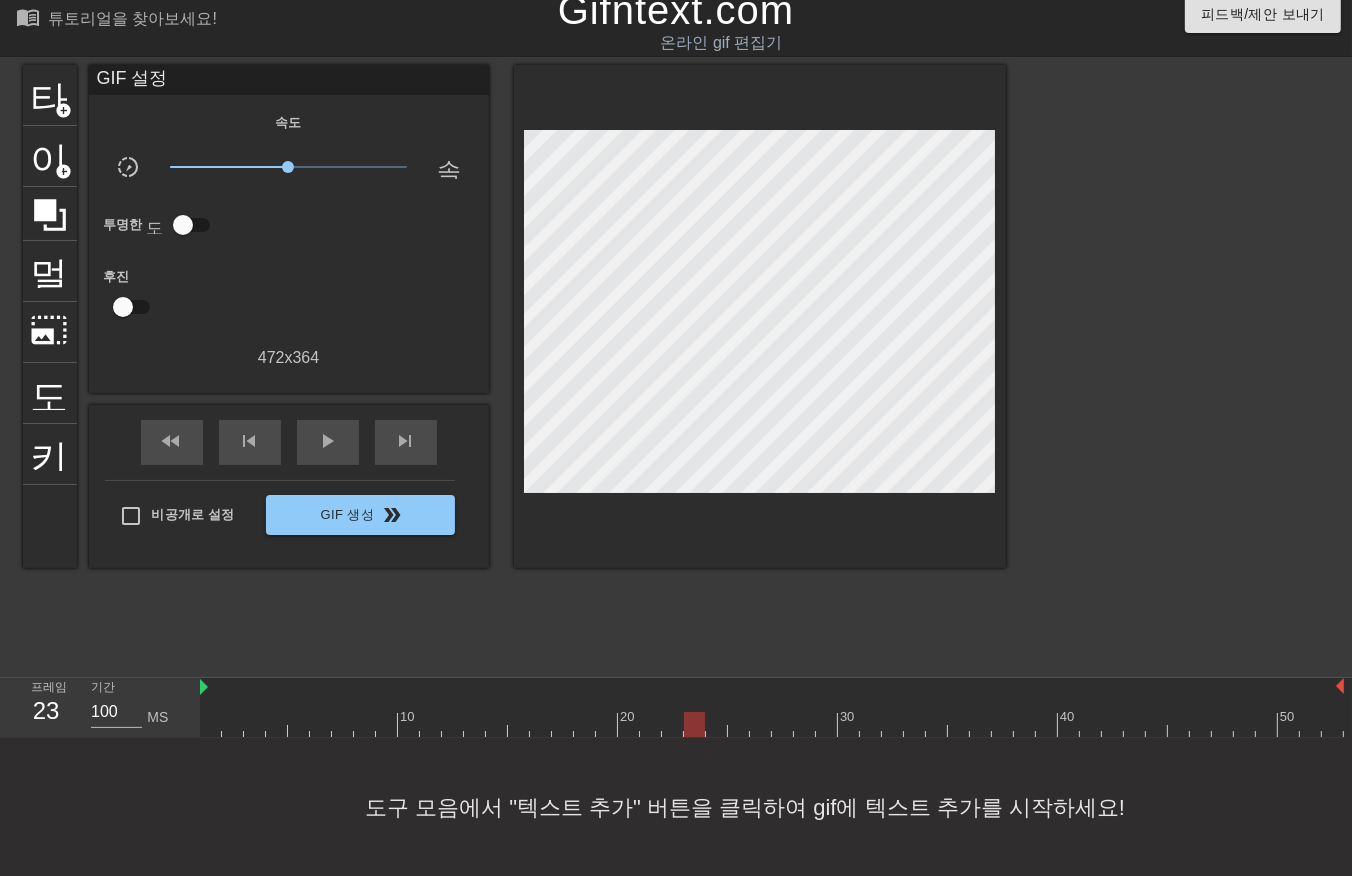 drag, startPoint x: 690, startPoint y: 726, endPoint x: 702, endPoint y: 728, distance: 12.165525 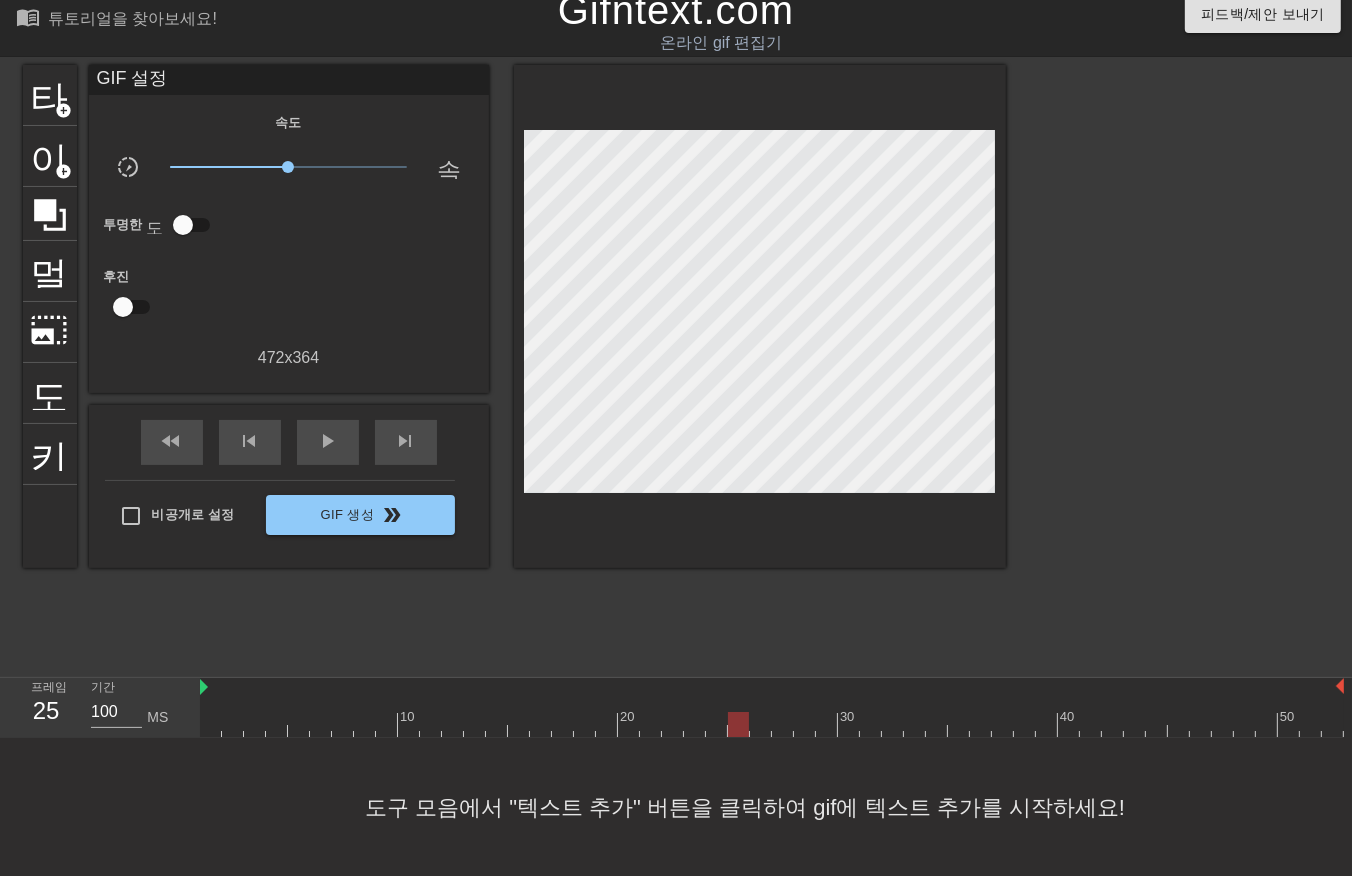 click at bounding box center (772, 724) 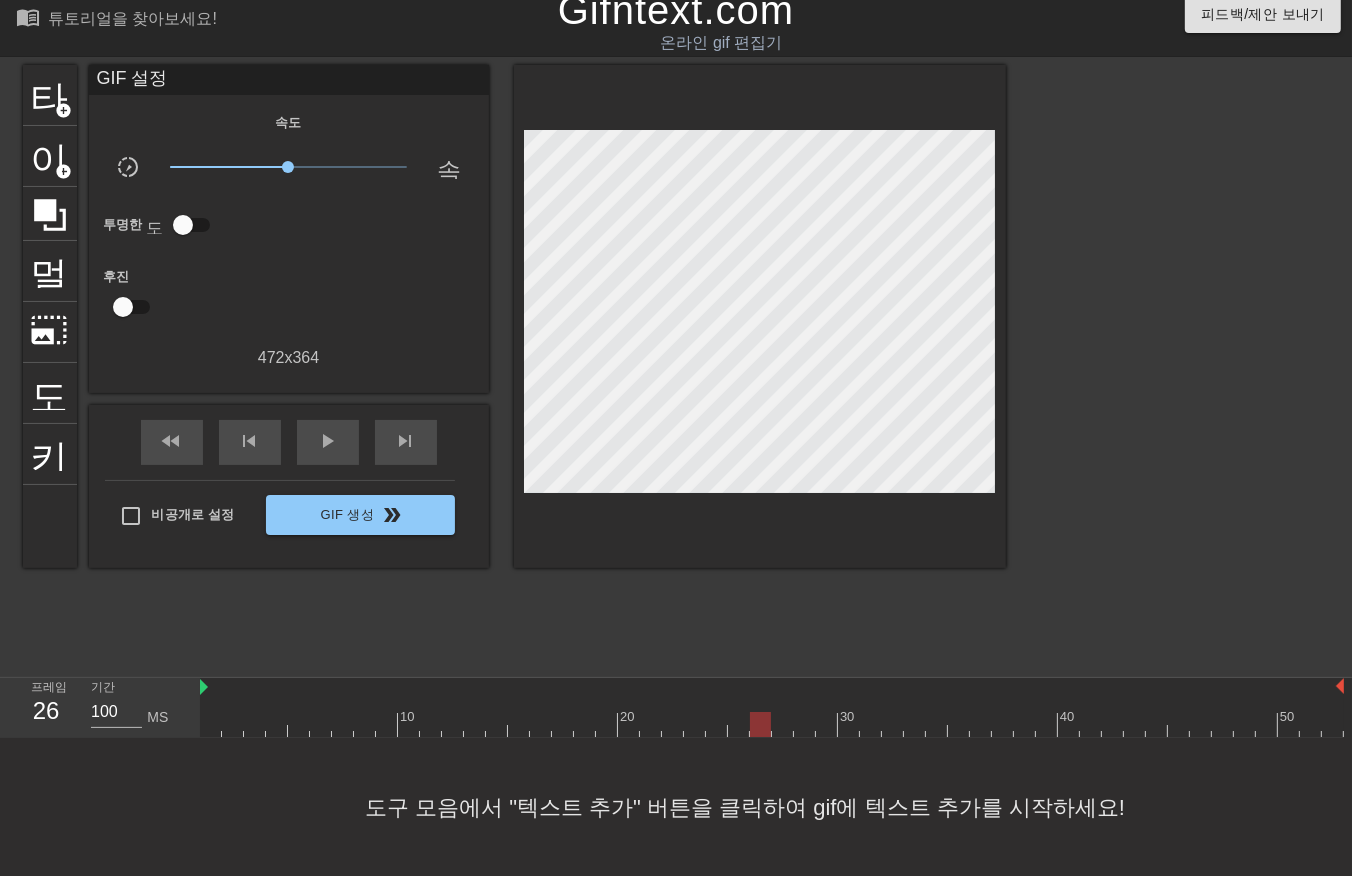 click at bounding box center [772, 724] 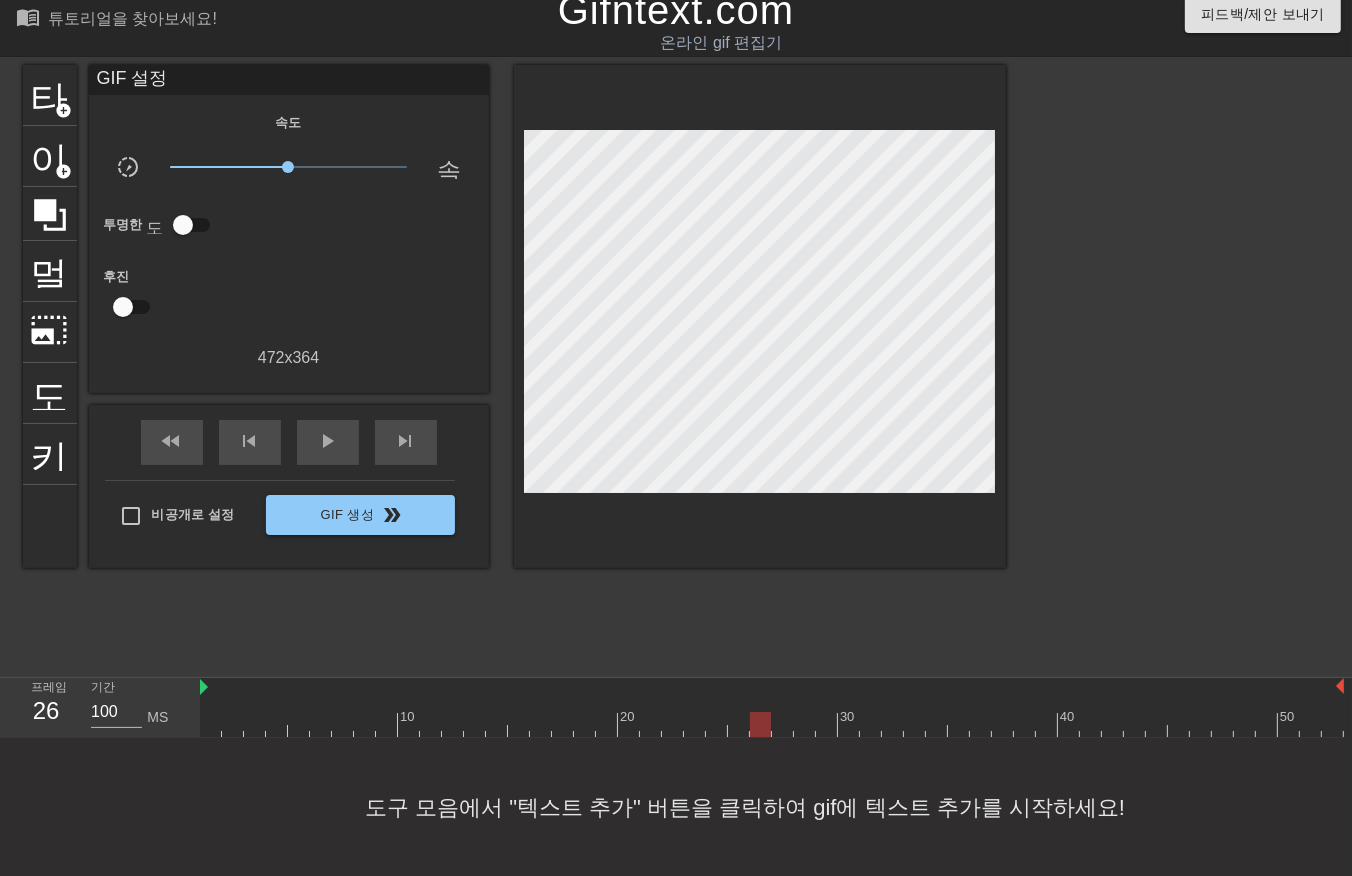 click at bounding box center (772, 724) 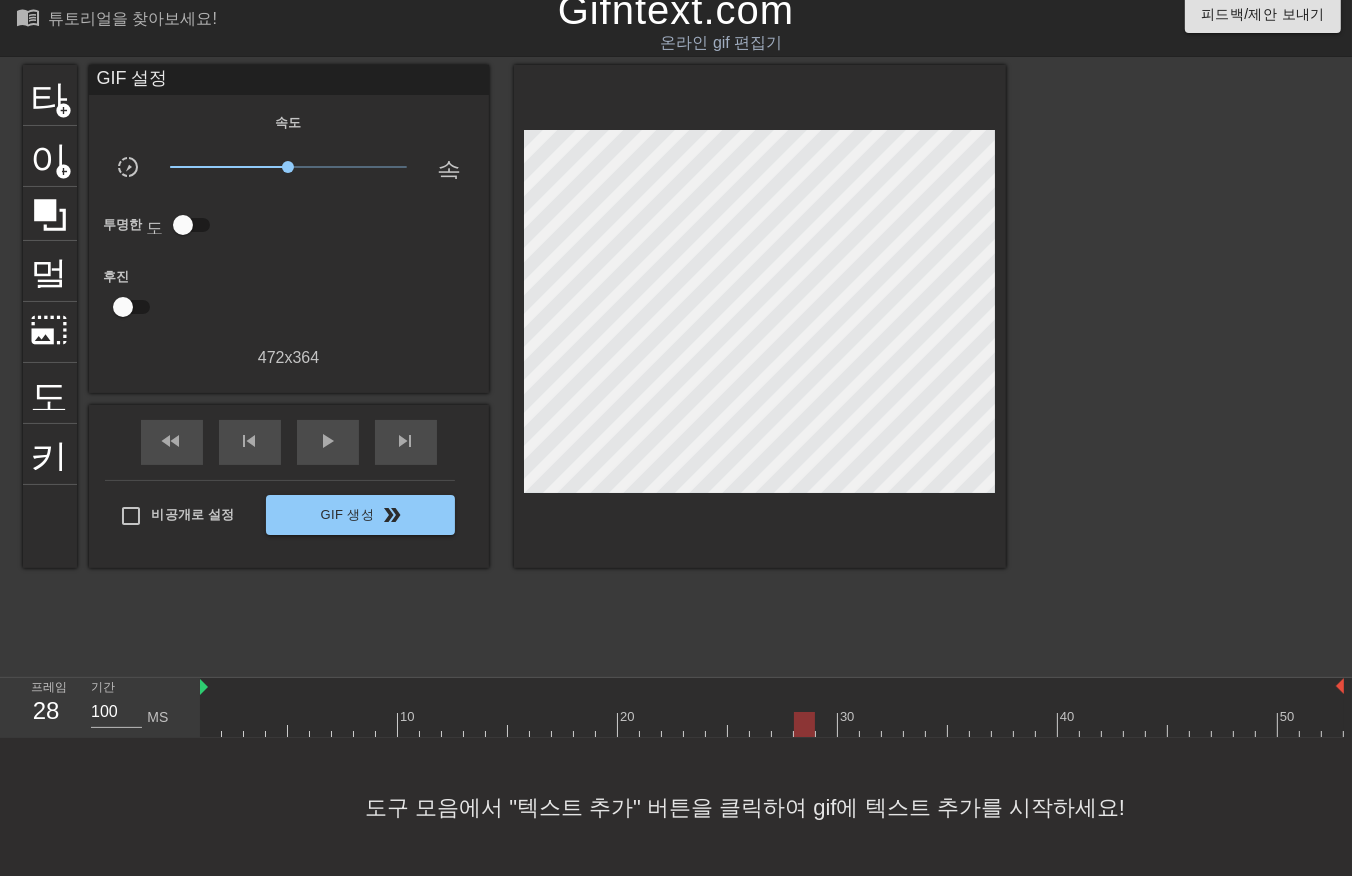 drag, startPoint x: 804, startPoint y: 724, endPoint x: 810, endPoint y: 733, distance: 10.816654 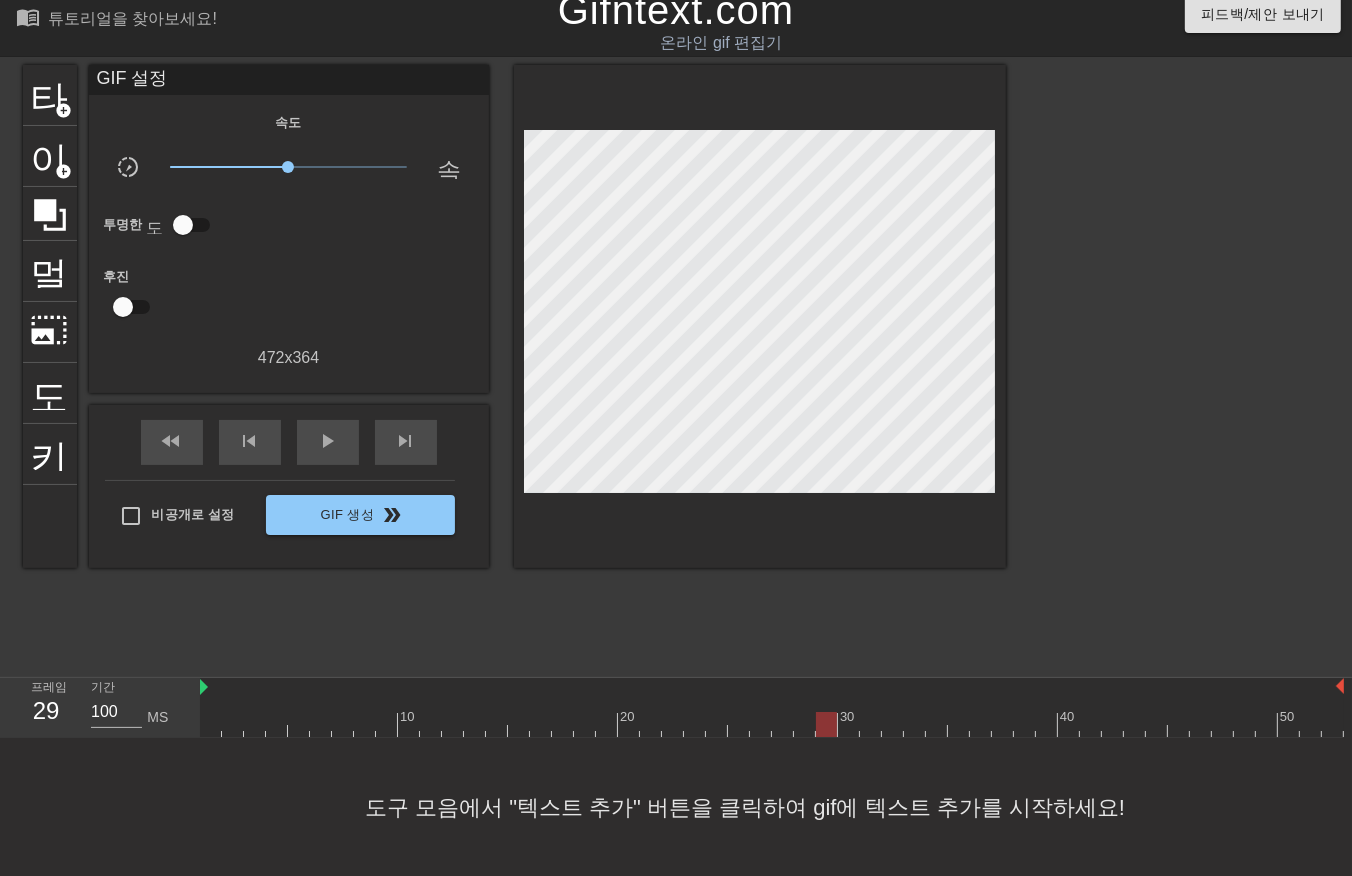 drag, startPoint x: 847, startPoint y: 726, endPoint x: 852, endPoint y: 738, distance: 13 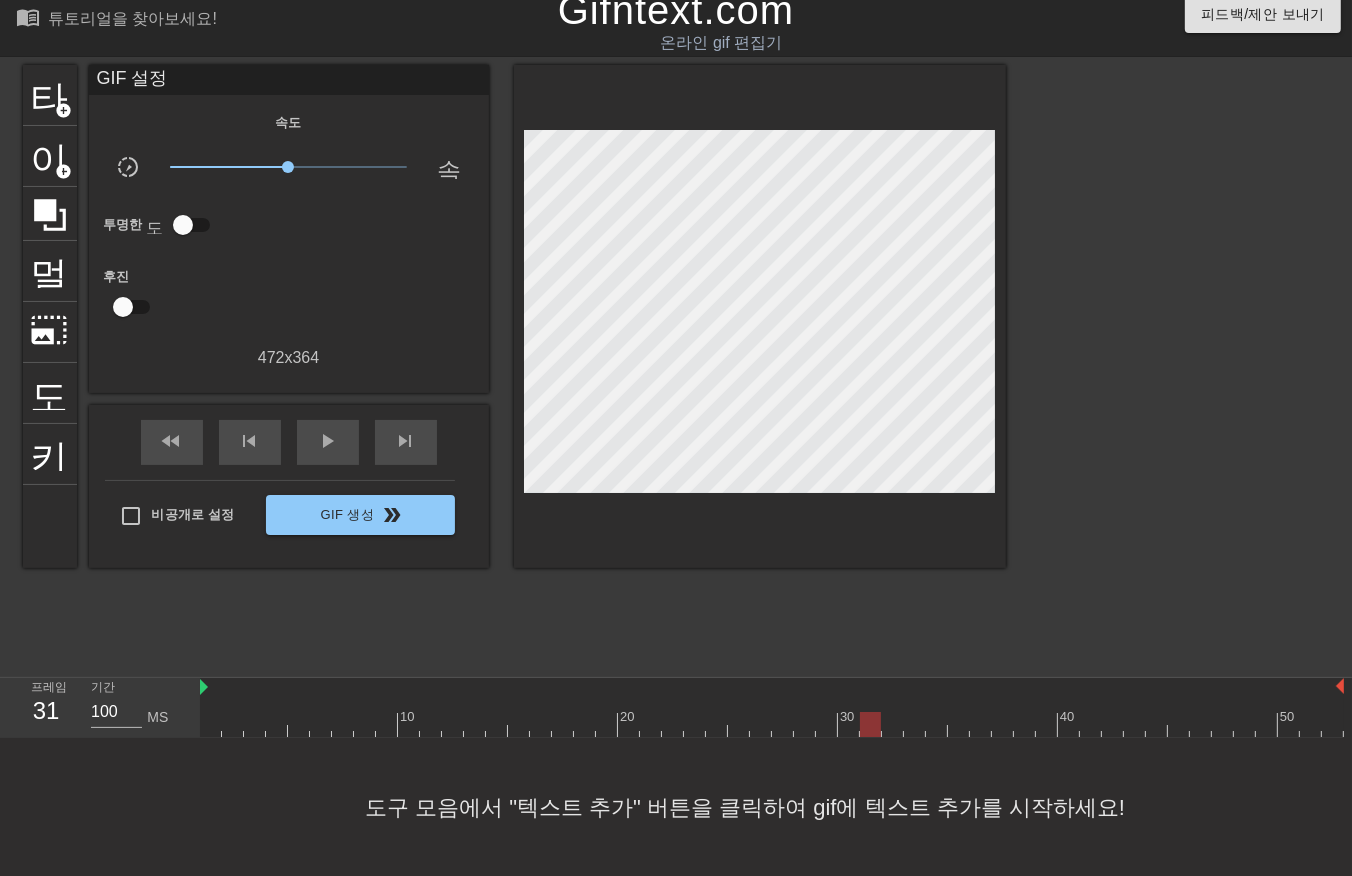 drag, startPoint x: 871, startPoint y: 723, endPoint x: 880, endPoint y: 737, distance: 16.643316 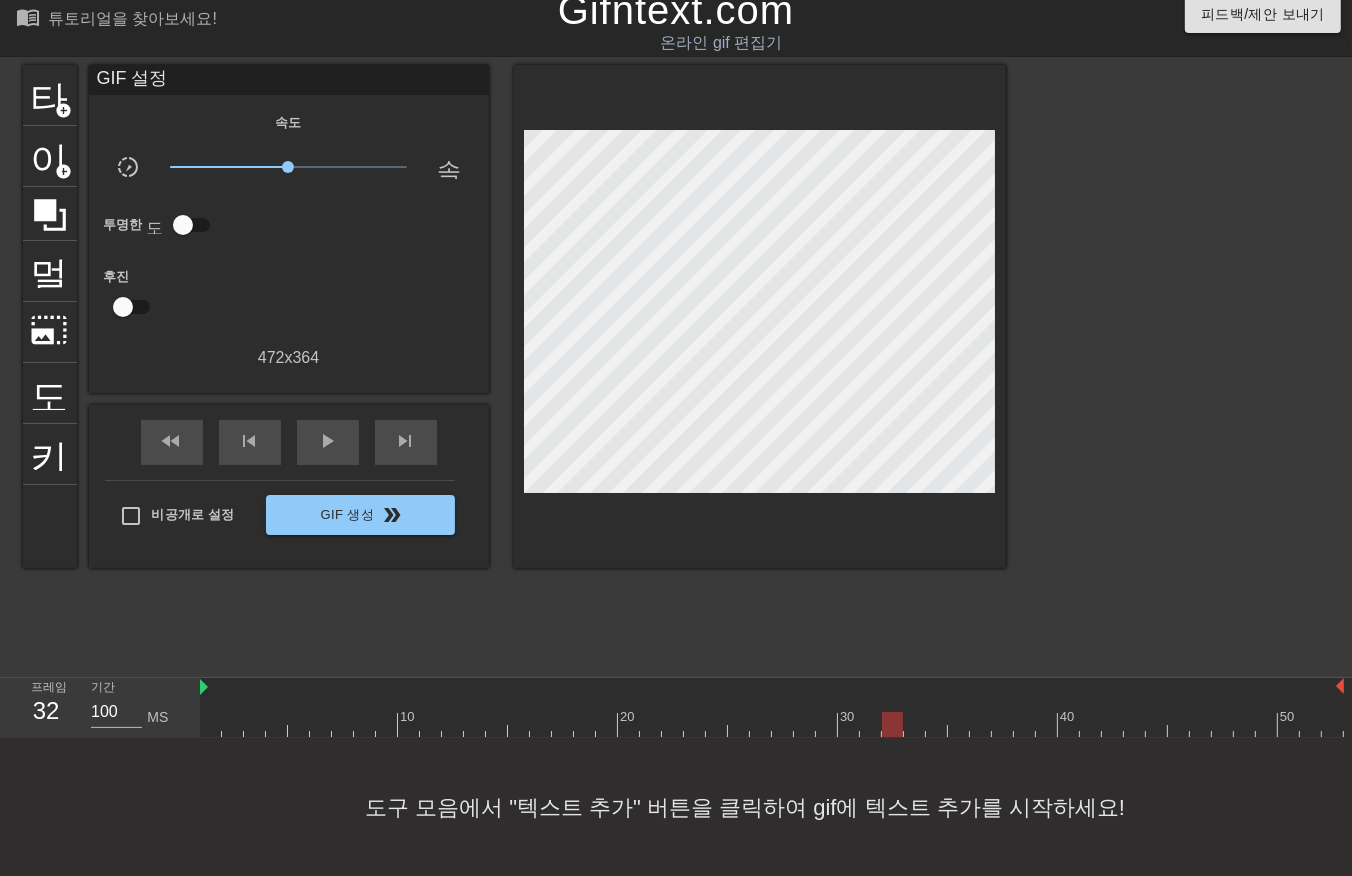 click at bounding box center [772, 724] 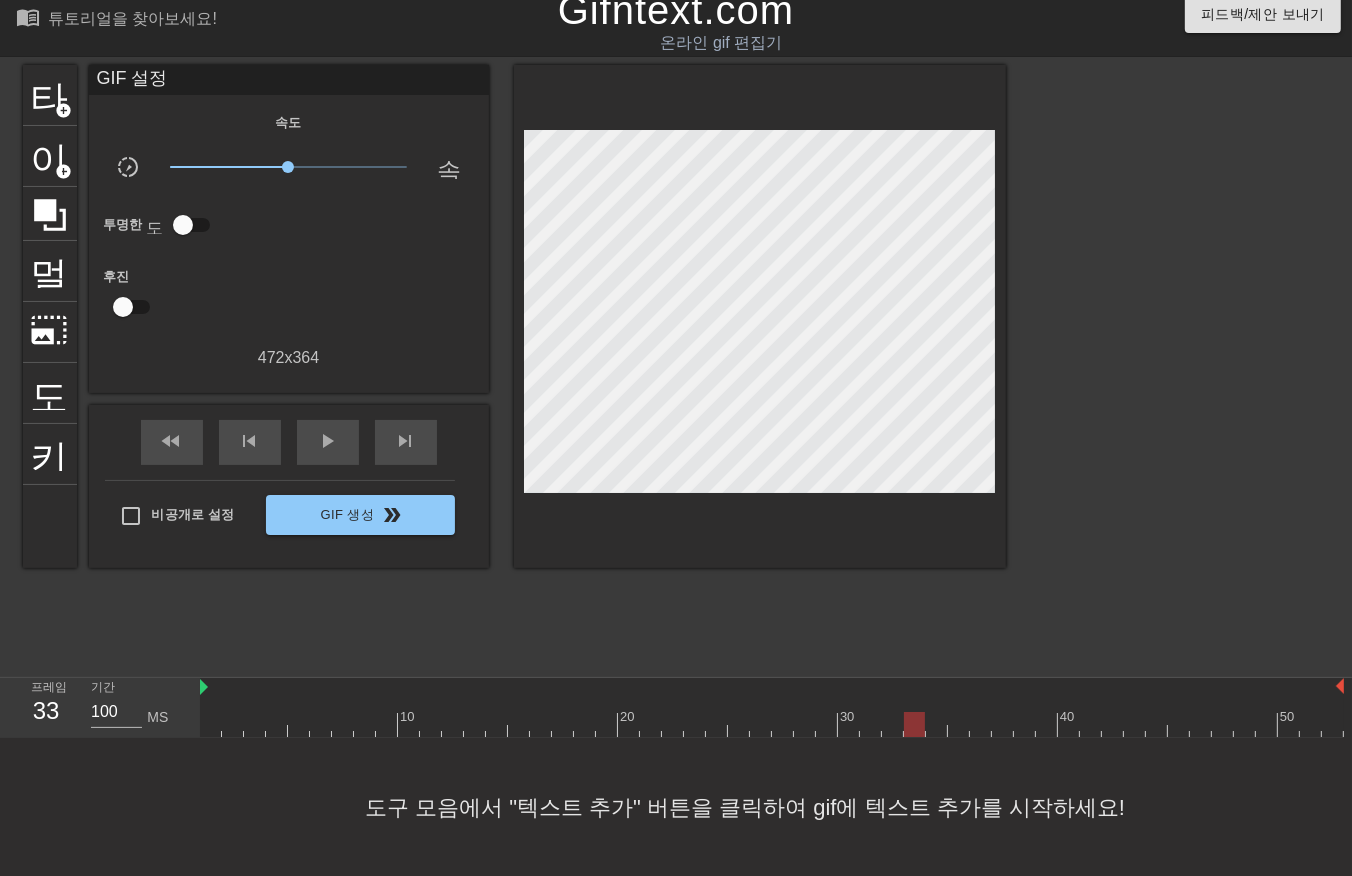 click at bounding box center (772, 724) 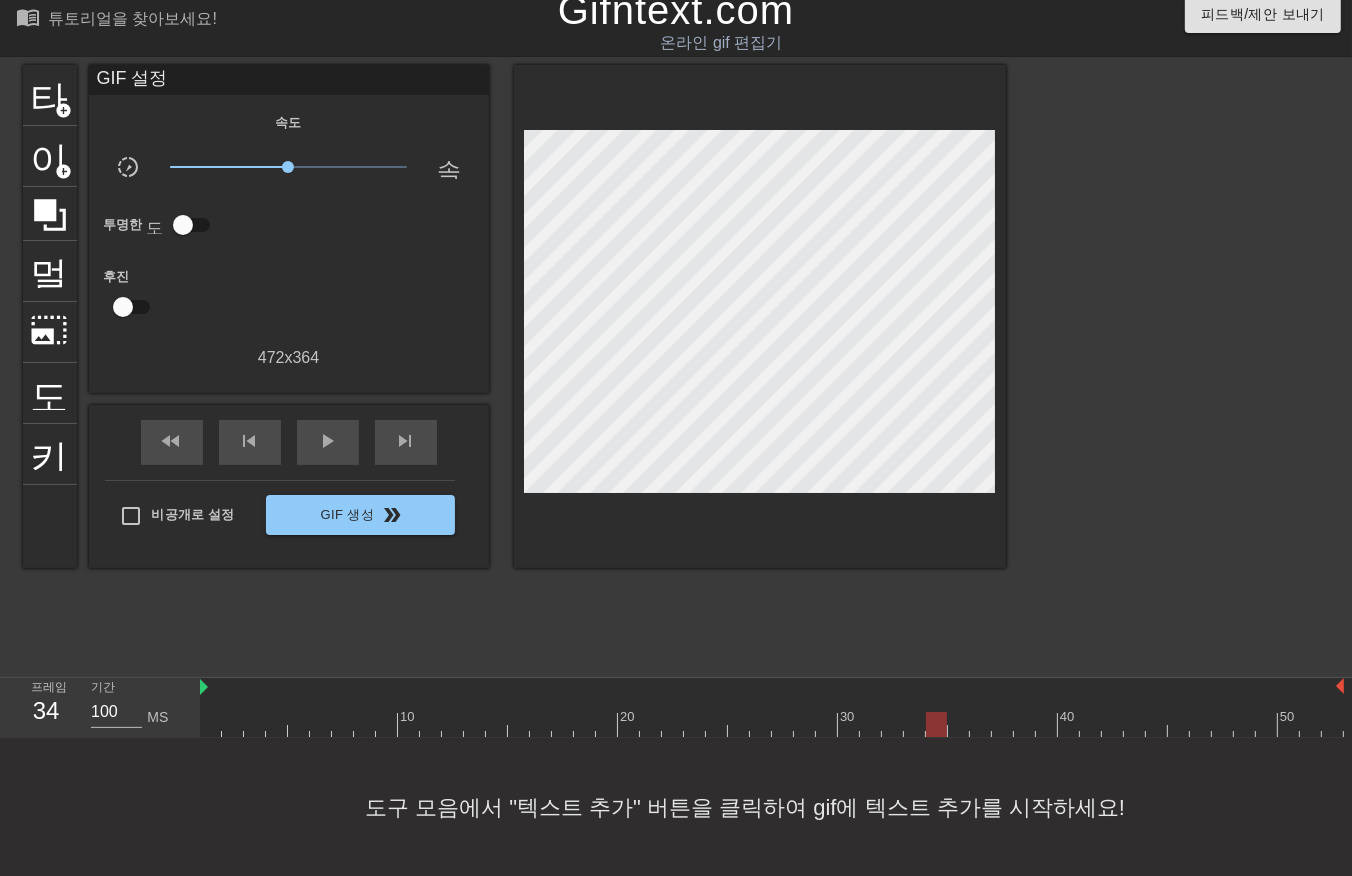 click at bounding box center [772, 724] 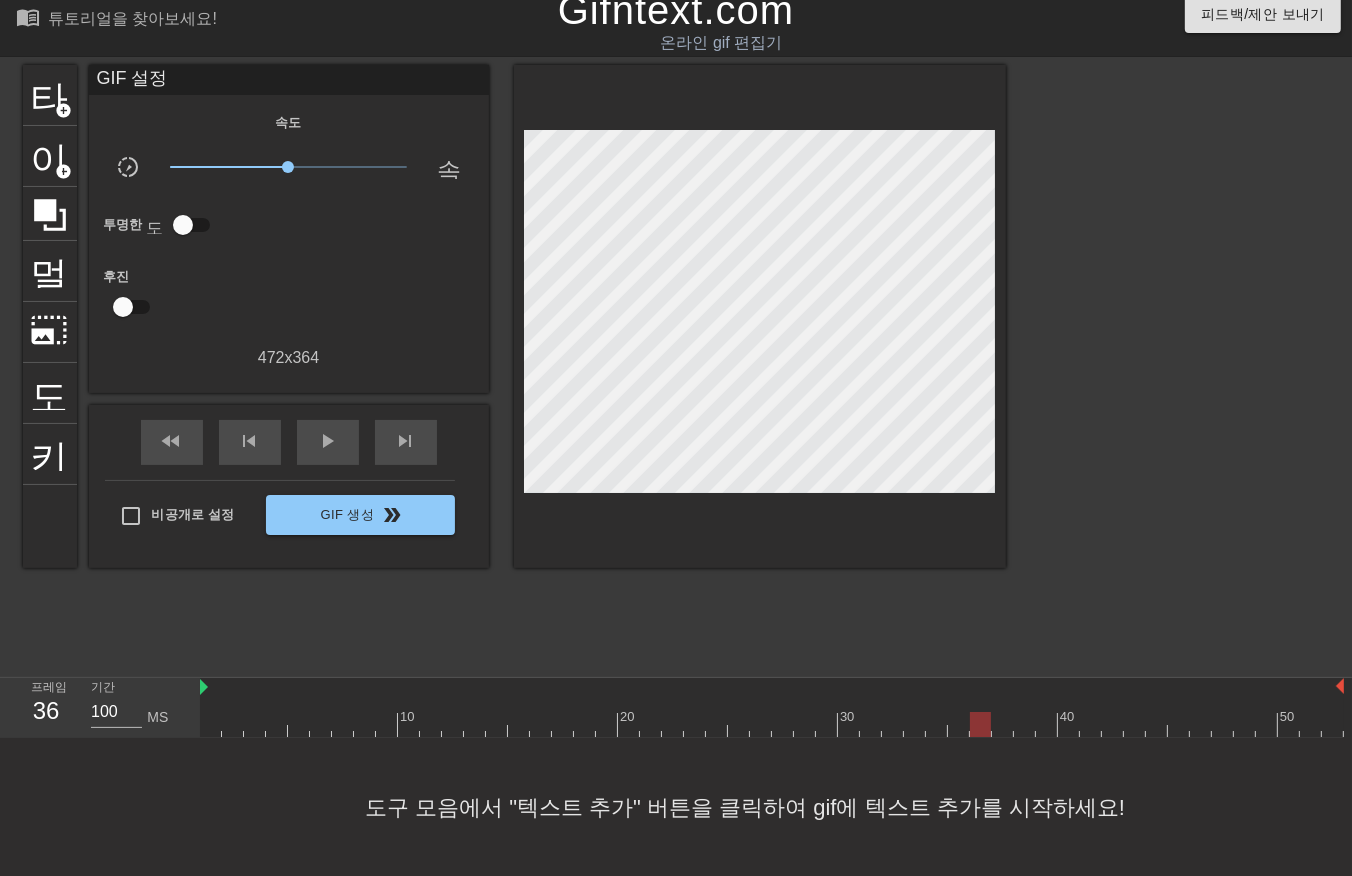 drag, startPoint x: 980, startPoint y: 722, endPoint x: 1000, endPoint y: 731, distance: 21.931713 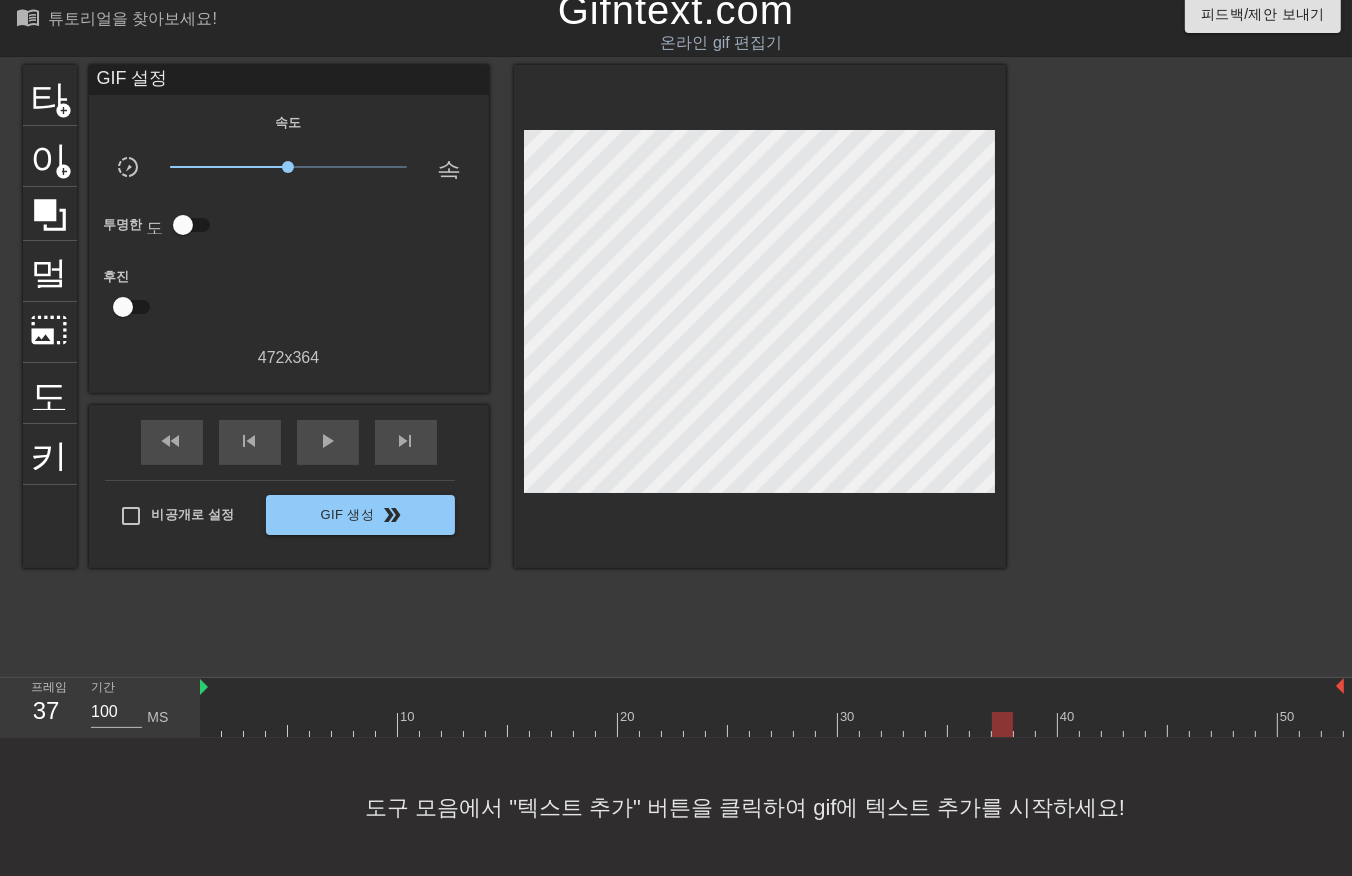 click at bounding box center (772, 724) 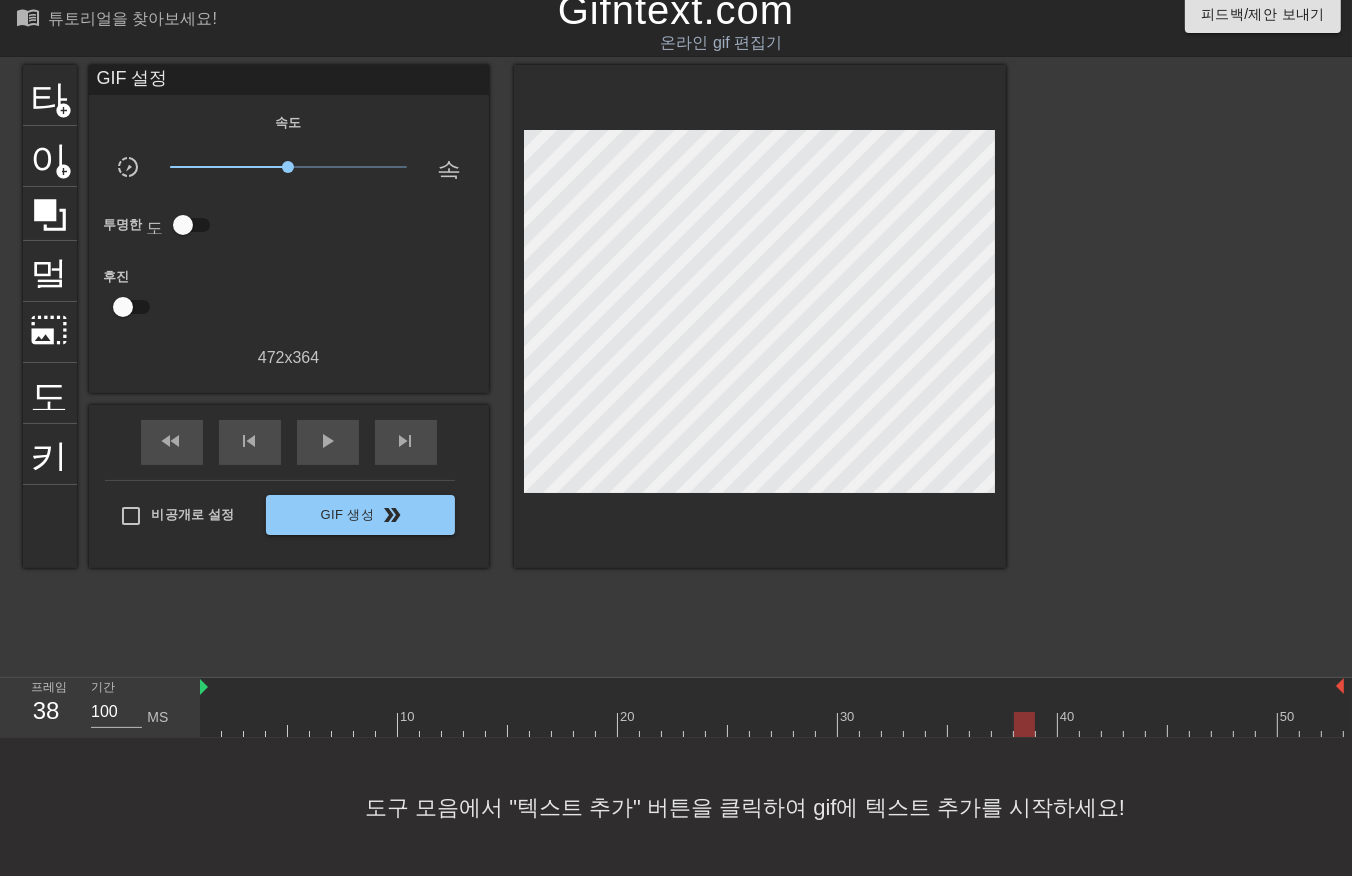 click at bounding box center (772, 724) 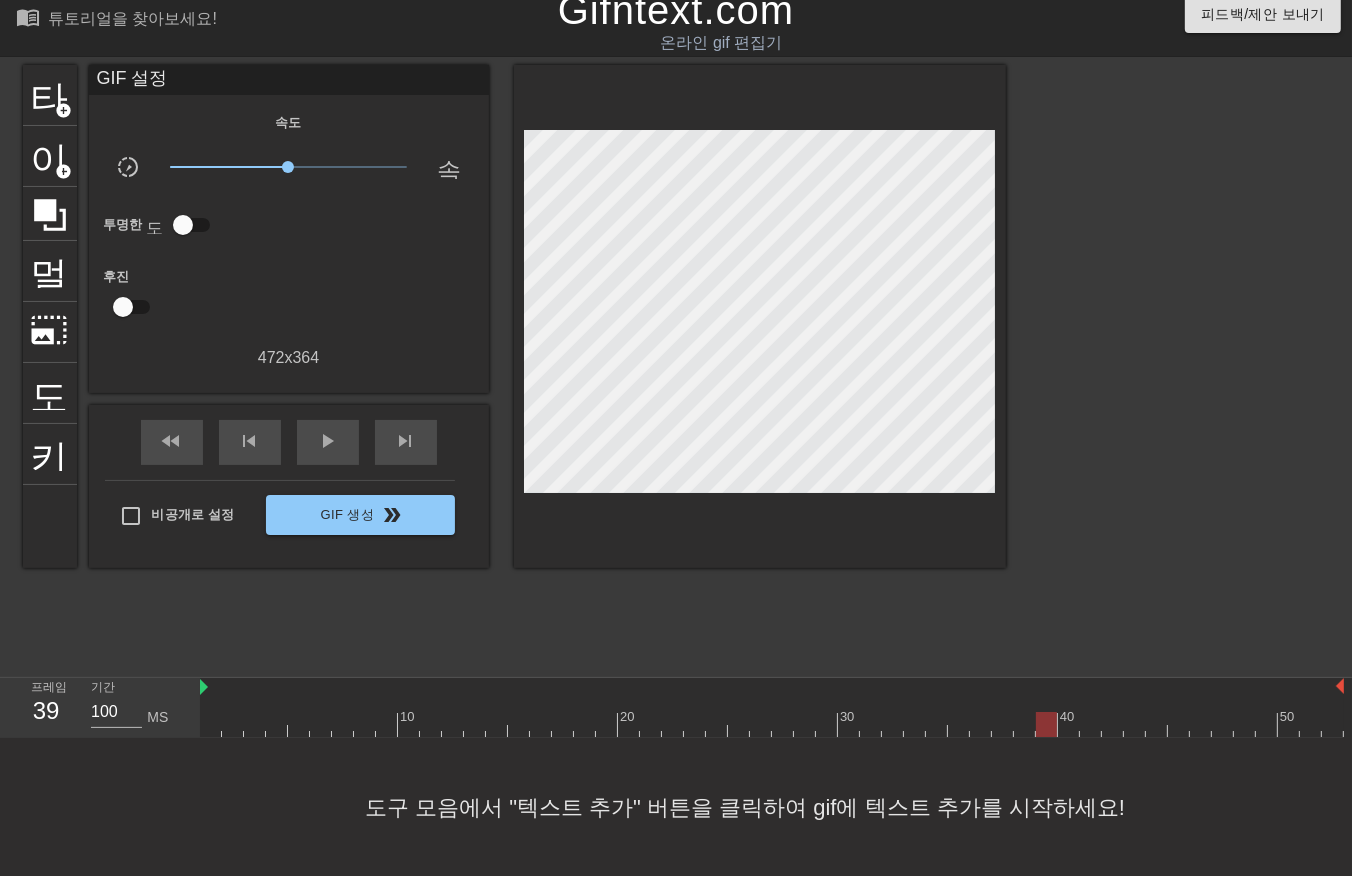 click at bounding box center [772, 724] 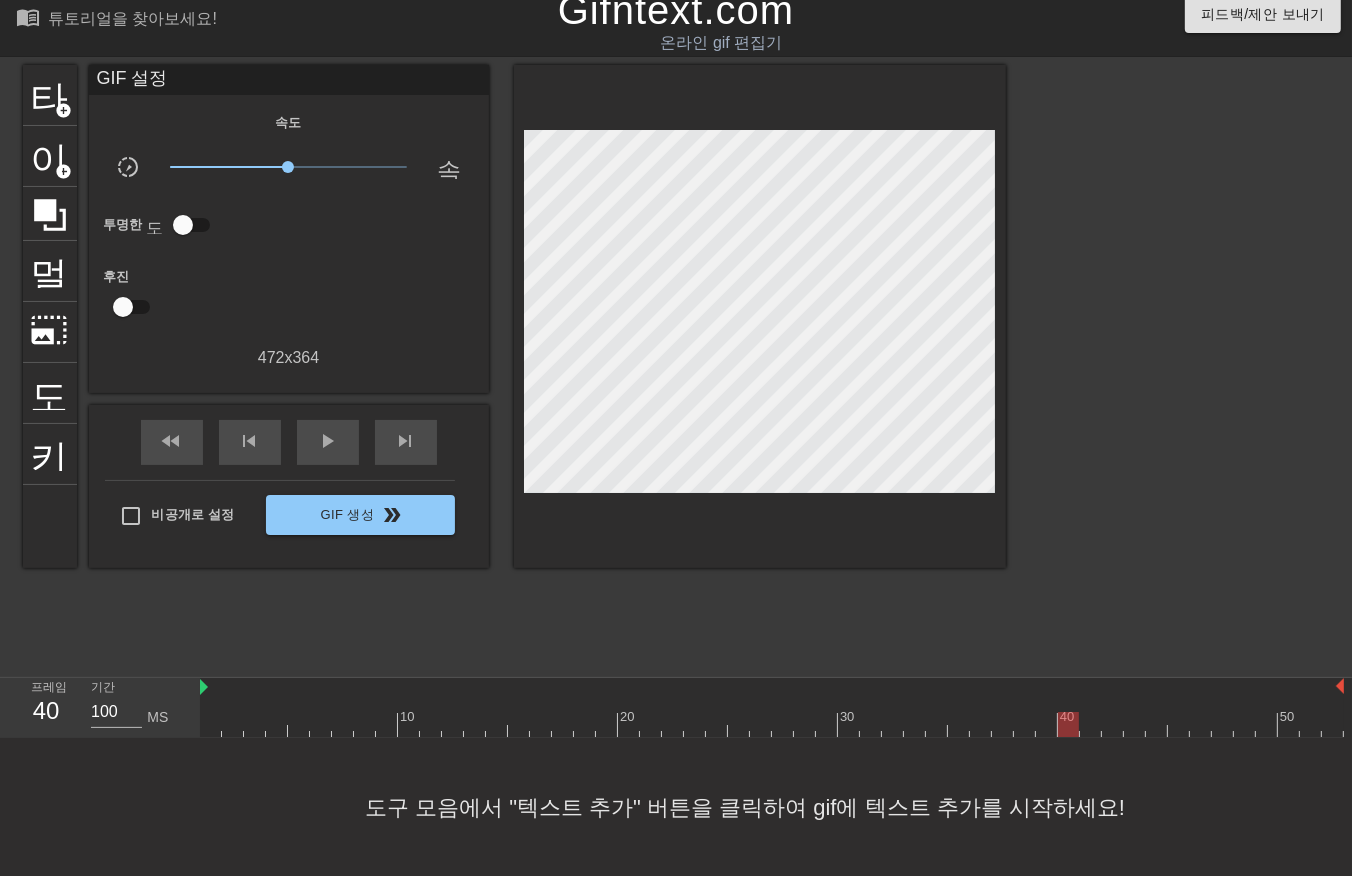 drag, startPoint x: 1075, startPoint y: 723, endPoint x: 1072, endPoint y: 733, distance: 10.440307 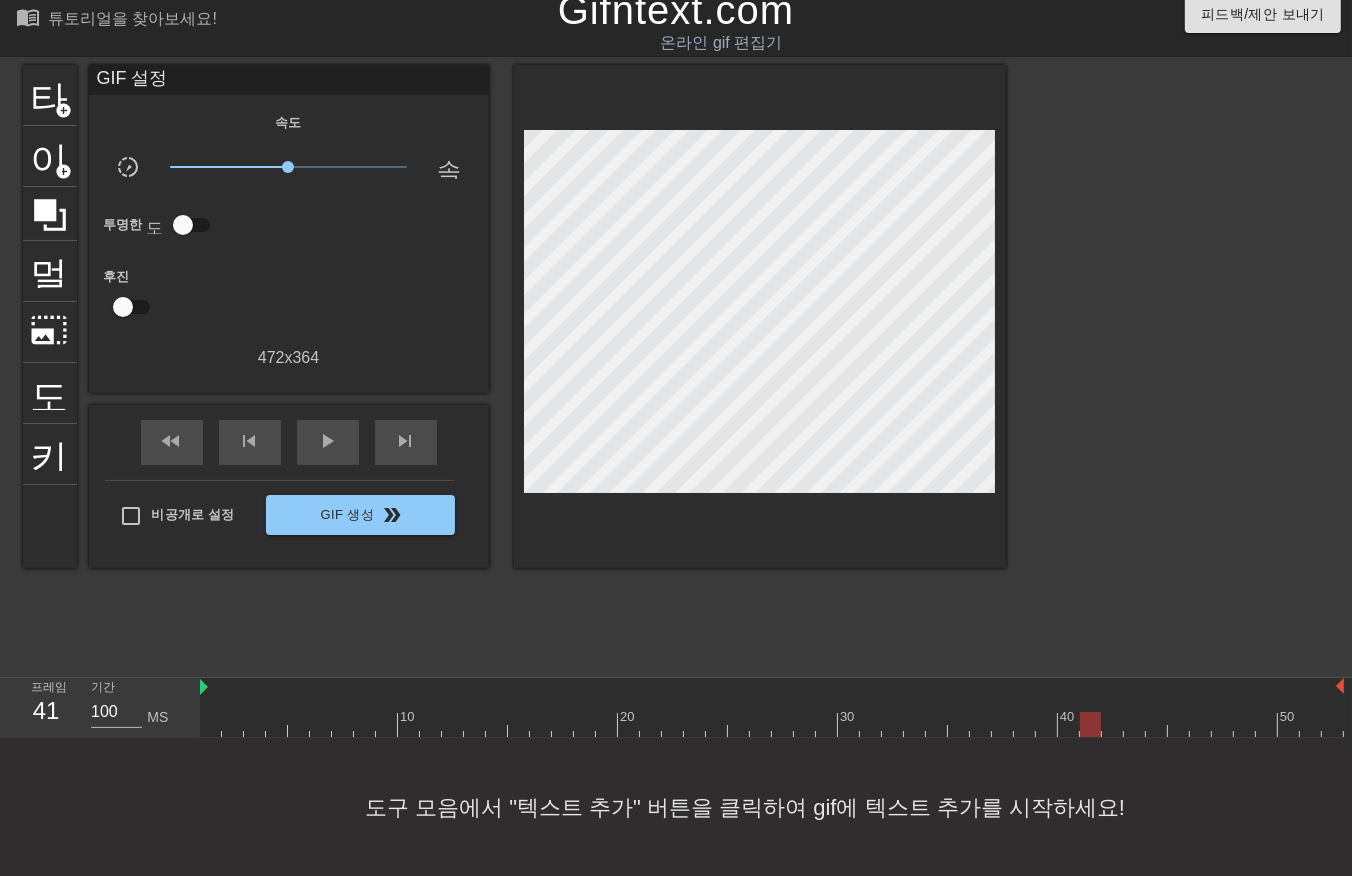 click at bounding box center (772, 724) 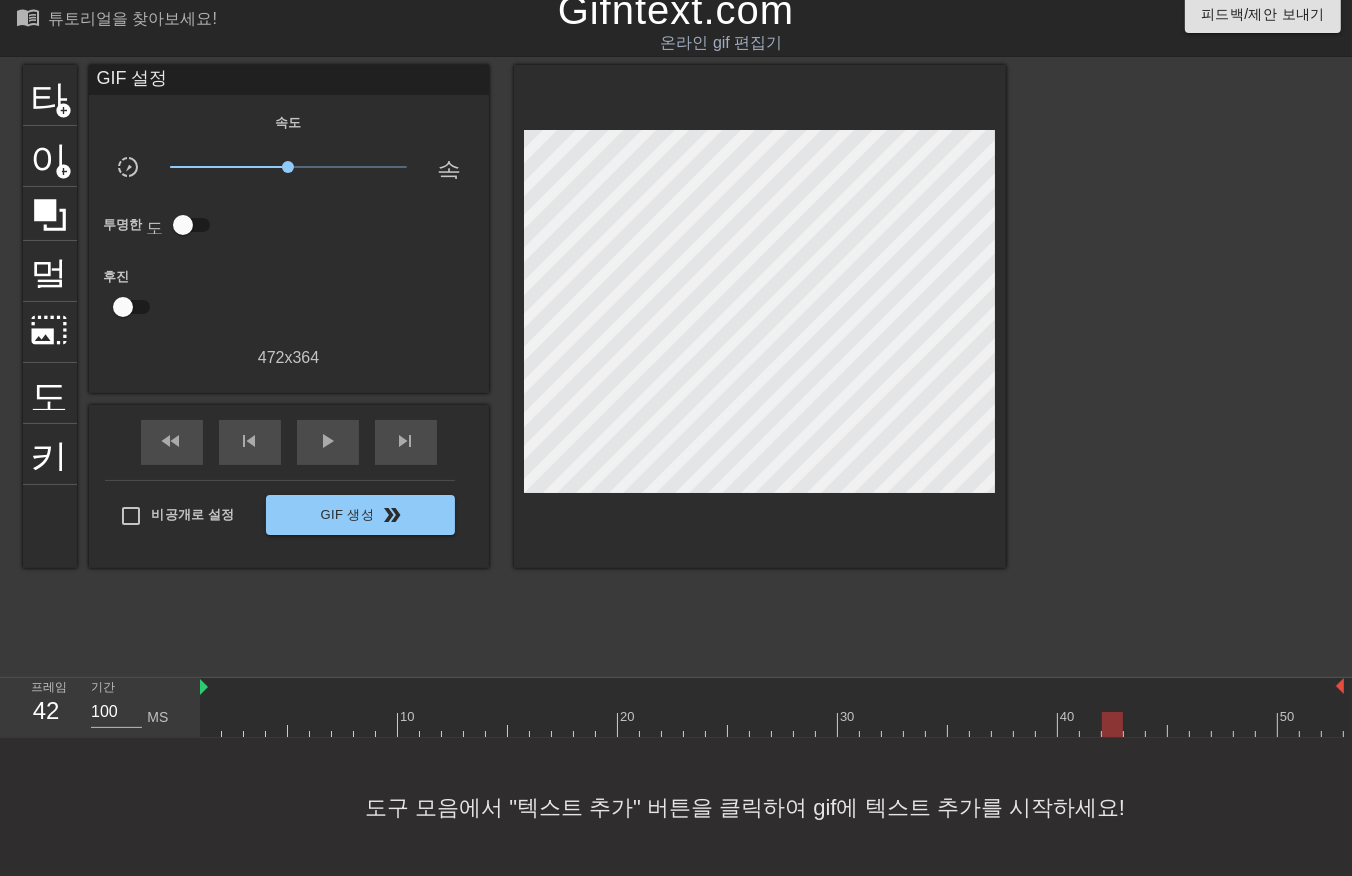 click at bounding box center [772, 724] 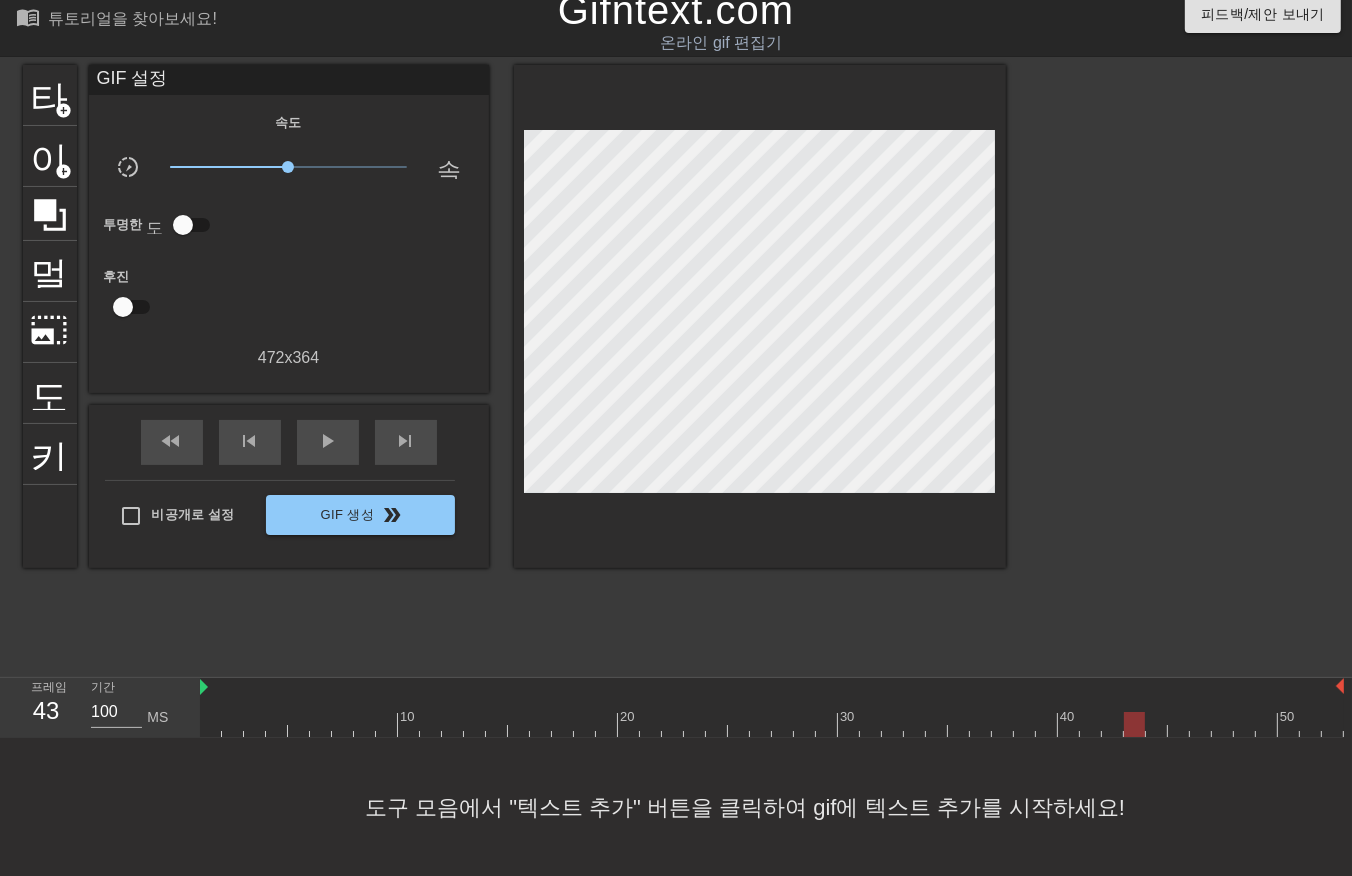 click at bounding box center (772, 724) 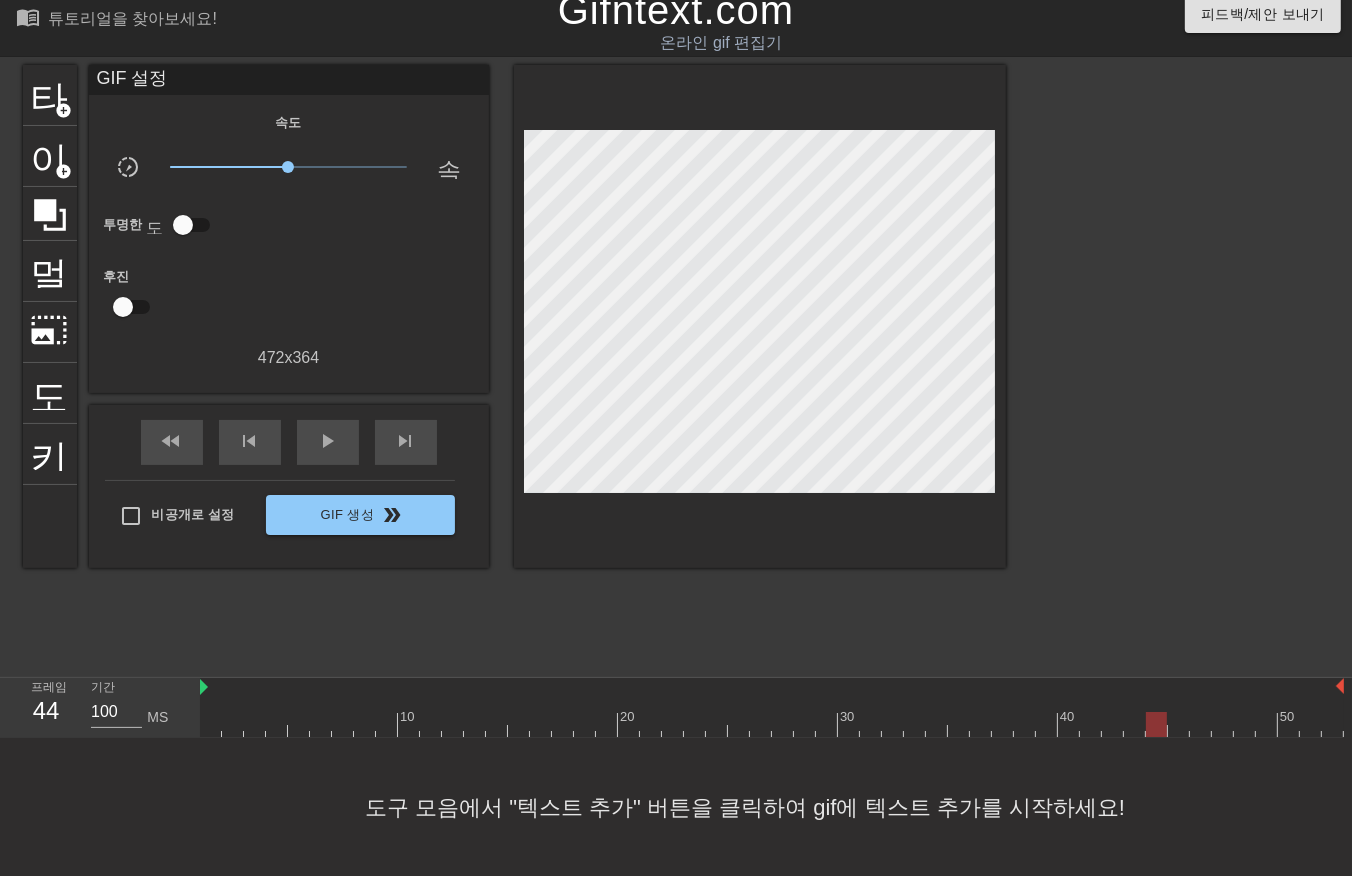 click at bounding box center (772, 724) 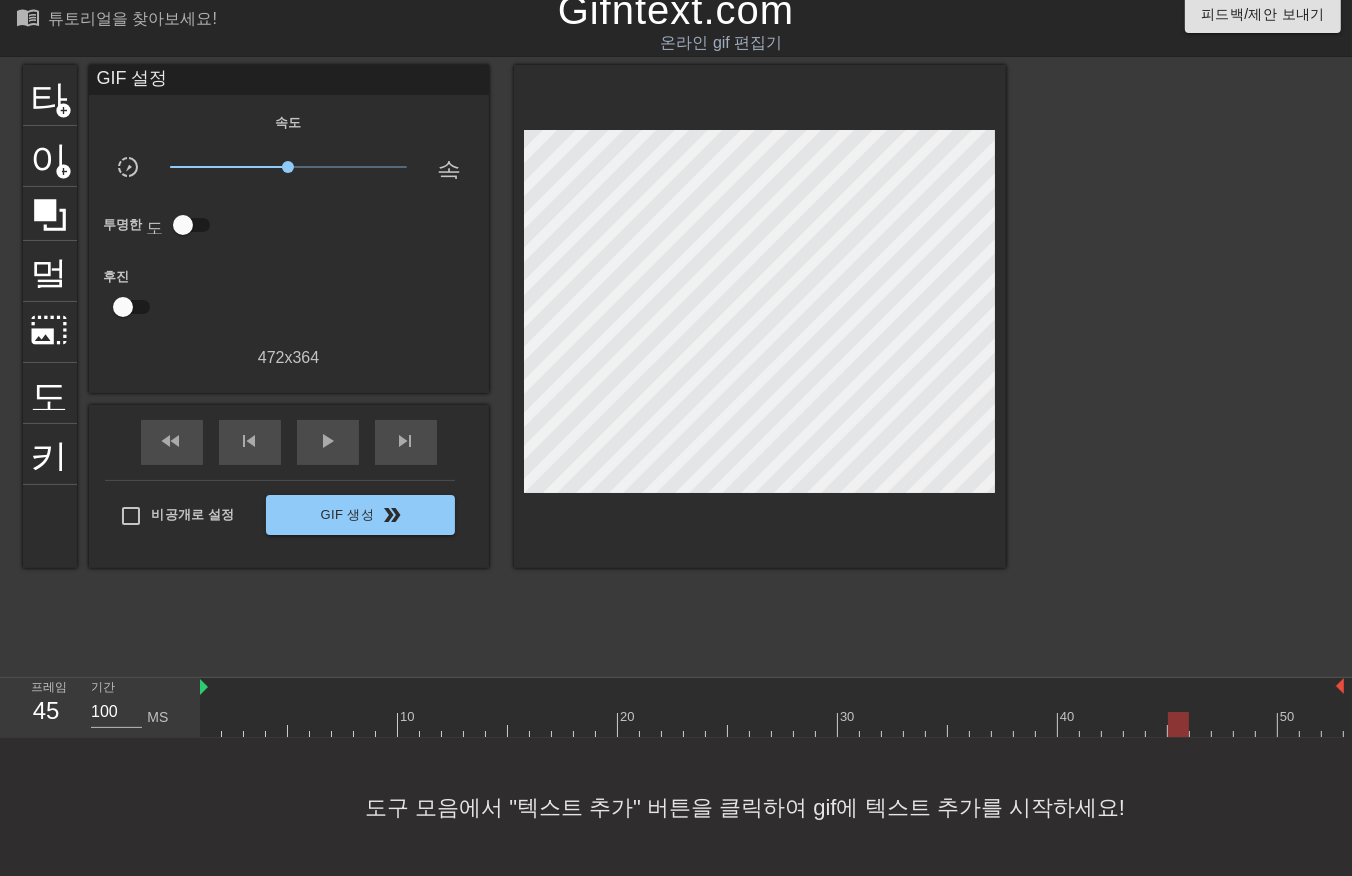click at bounding box center (772, 724) 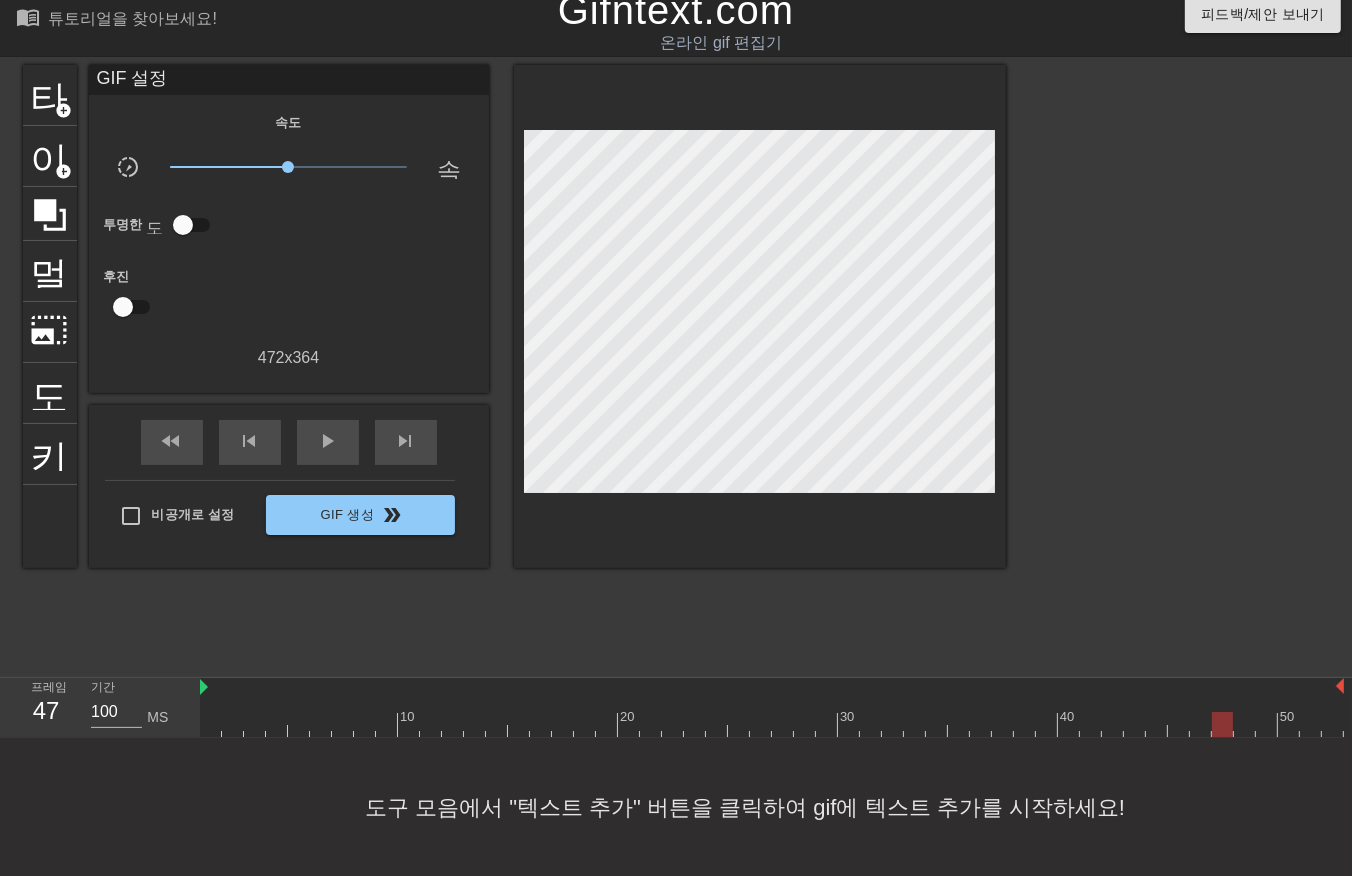 click at bounding box center (772, 724) 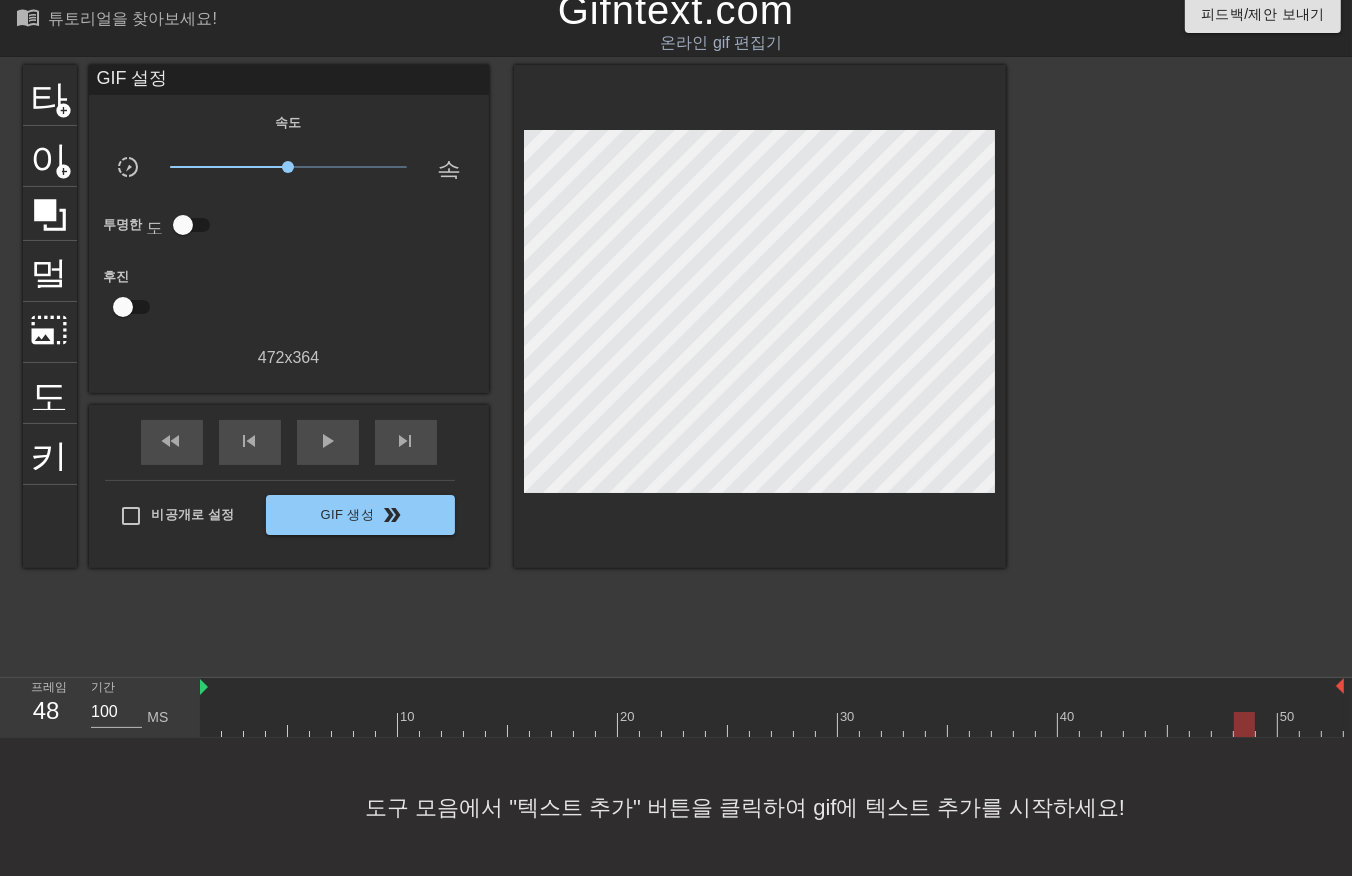 click at bounding box center [772, 724] 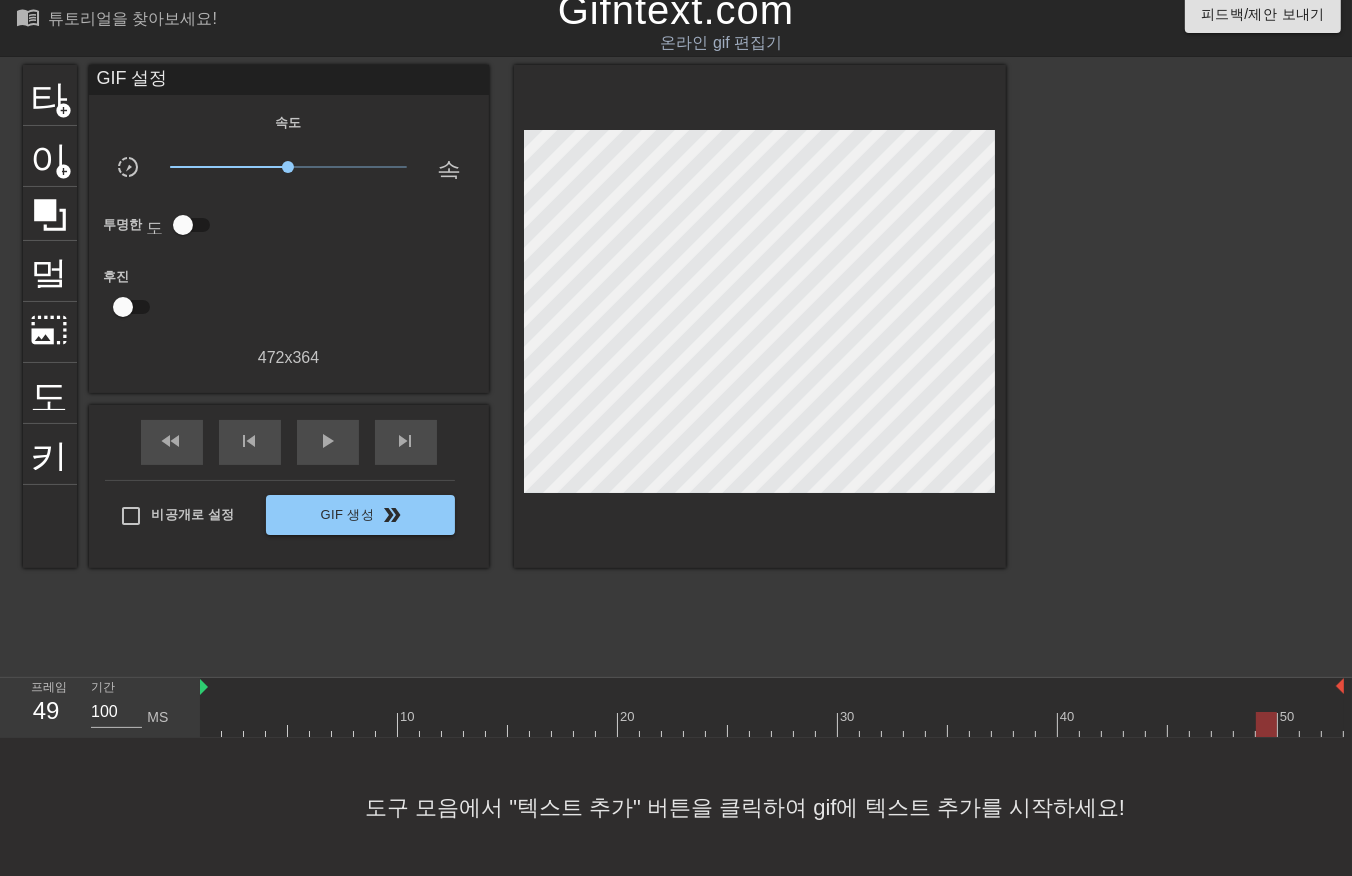 drag, startPoint x: 1268, startPoint y: 723, endPoint x: 1265, endPoint y: 746, distance: 23.194826 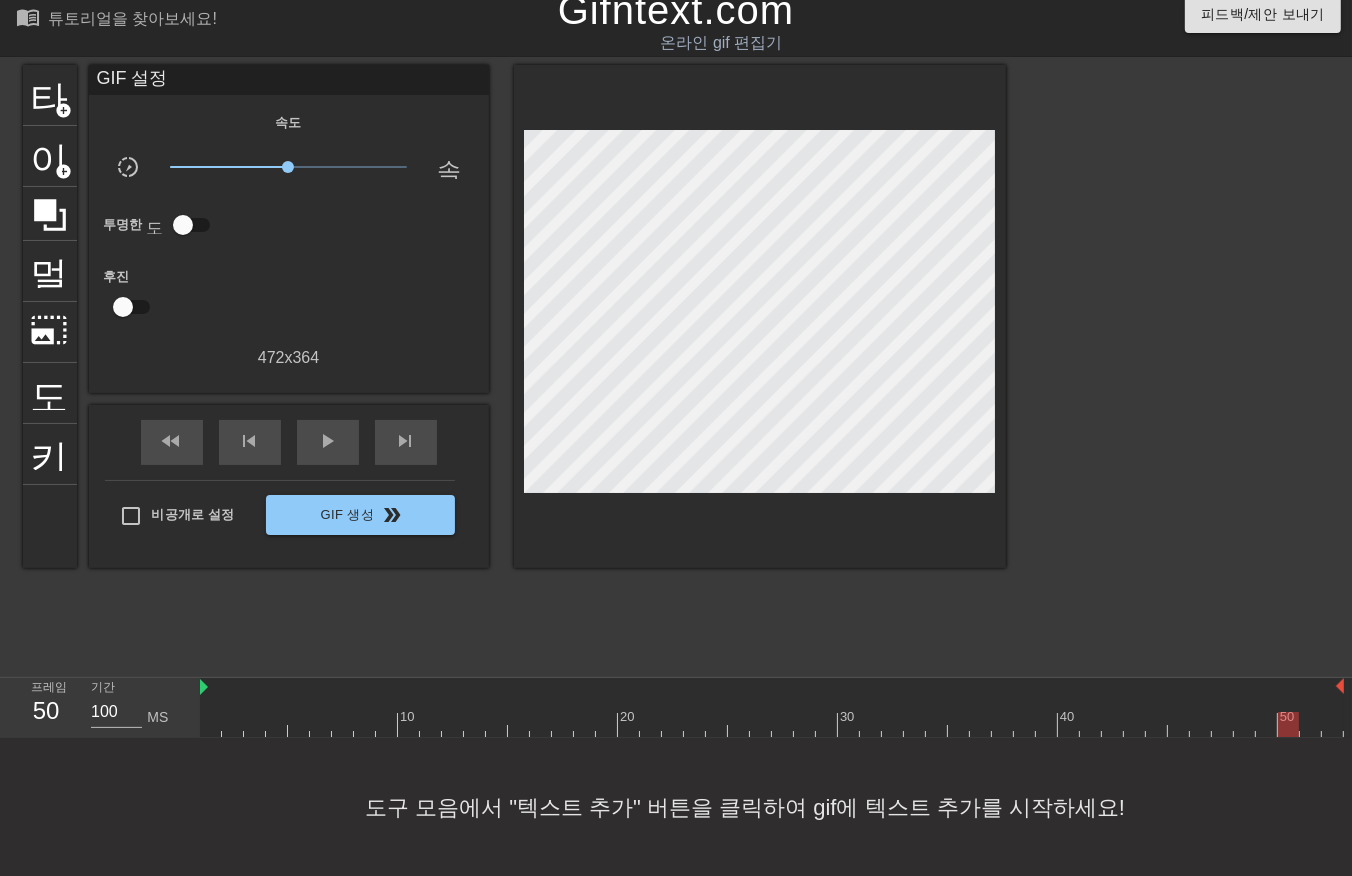drag, startPoint x: 1287, startPoint y: 724, endPoint x: 1295, endPoint y: 734, distance: 12.806249 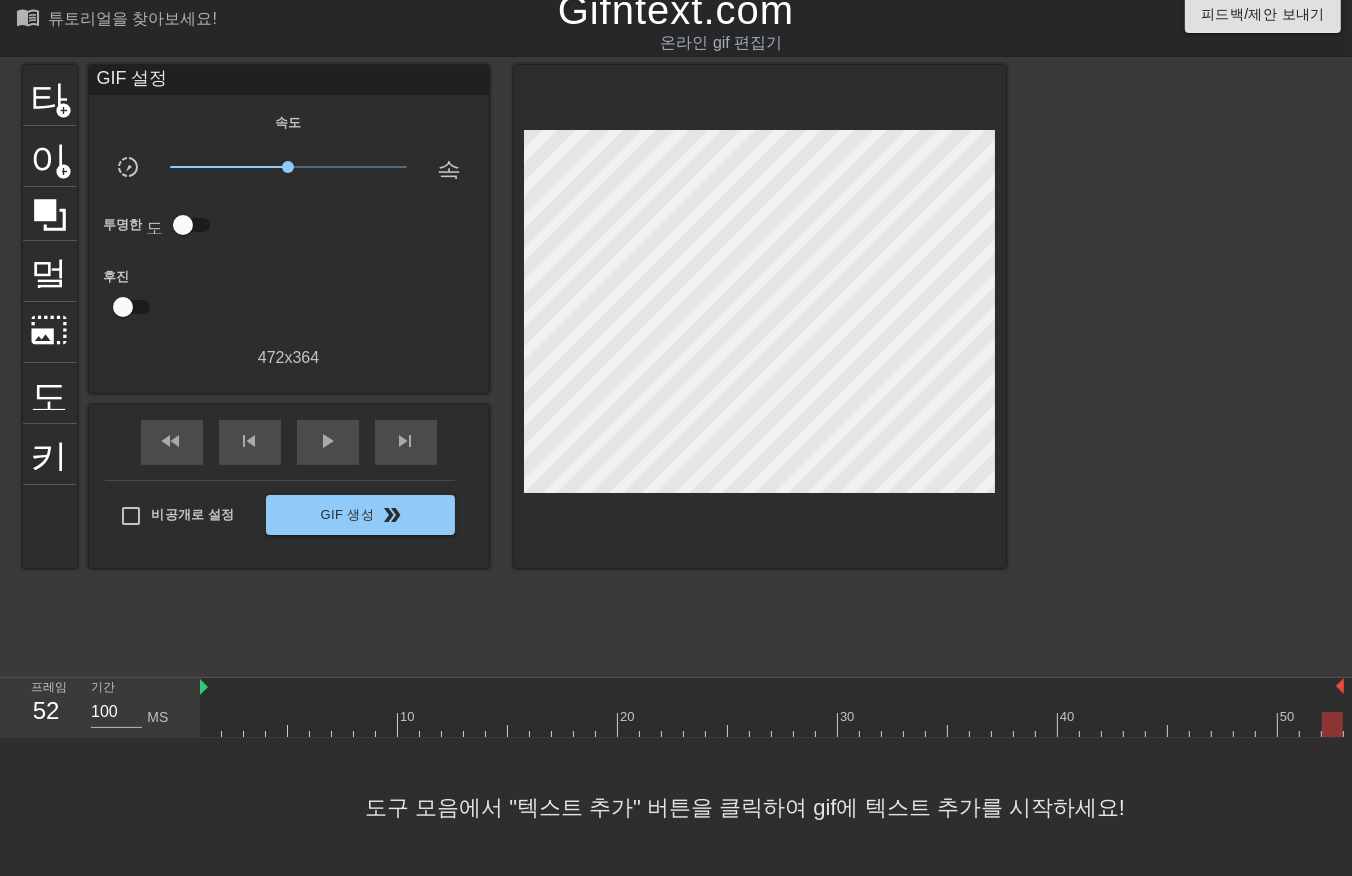 drag, startPoint x: 1326, startPoint y: 725, endPoint x: 1304, endPoint y: 751, distance: 34.058773 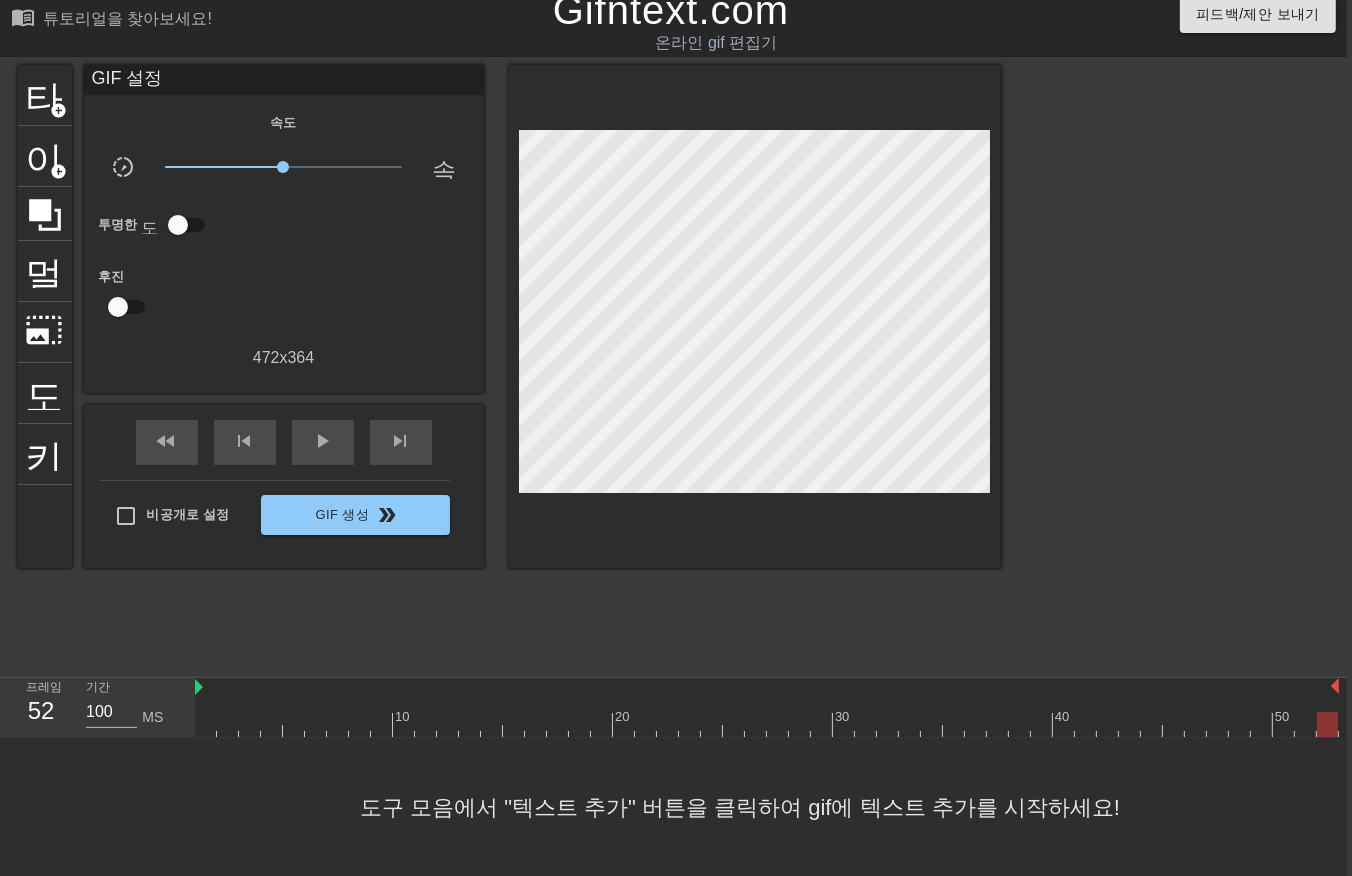 scroll, scrollTop: 14, scrollLeft: 16, axis: both 